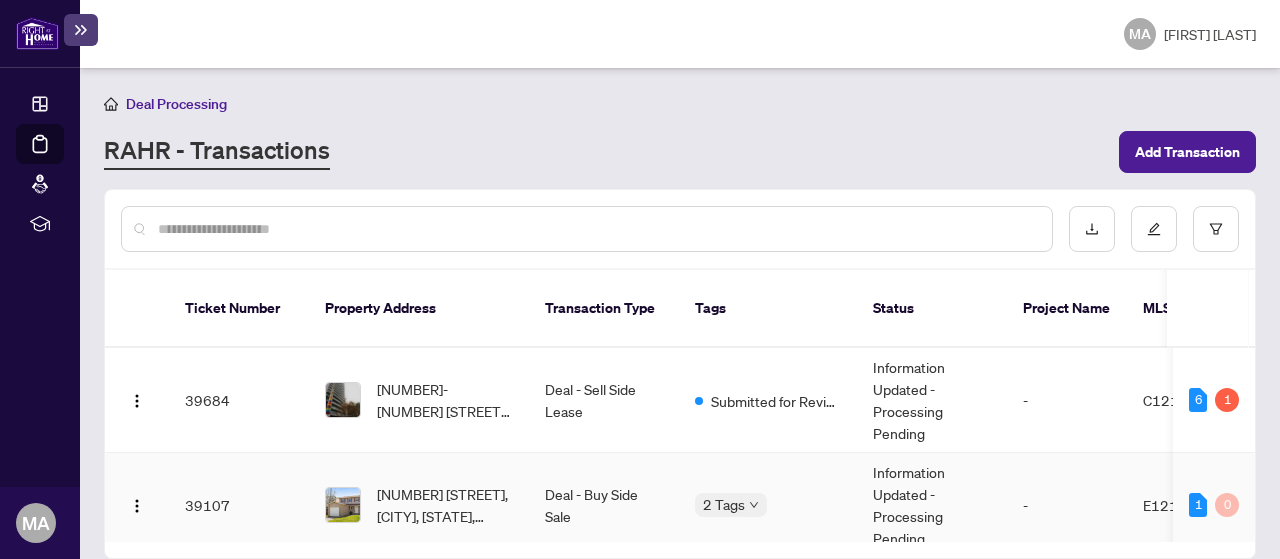 scroll, scrollTop: 0, scrollLeft: 0, axis: both 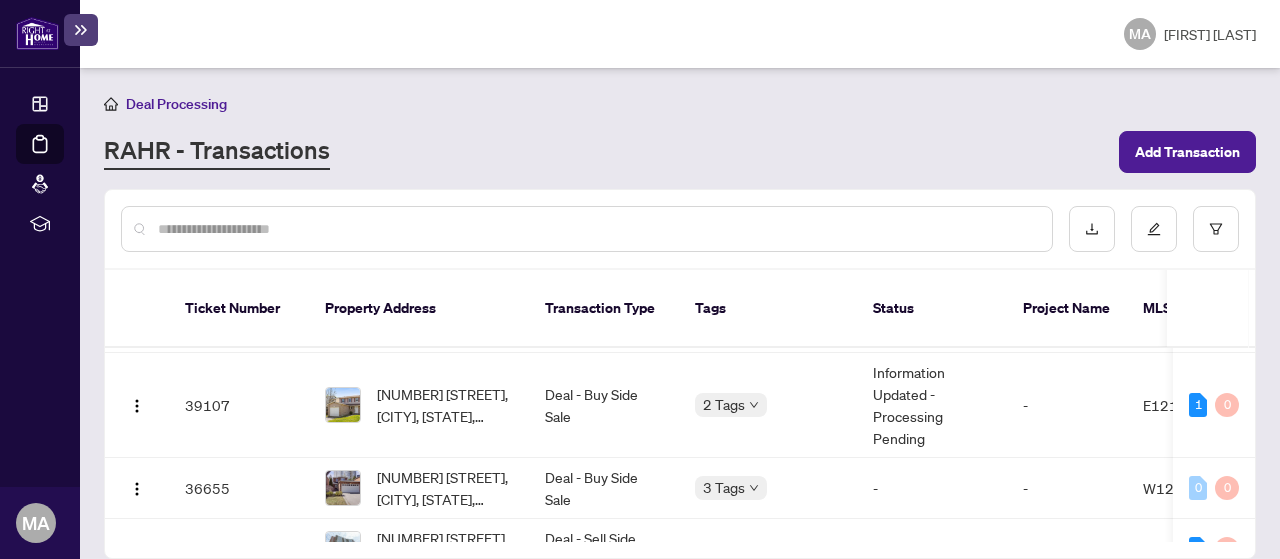 click on "Deal Processing RAHR - Transactions Add Transaction Ticket Number Property Address Transaction Type Tags Status Project Name MLS # Trade Number Last Updated By Last Modified Date Created By Created Date                             39684 [NUMBER]-[NUMBER] [STREET], [CITY], [STATE] [POSTAL_CODE], [COUNTRY] Deal - Sell Side Lease Submitted for Review Information Updated - Processing Pending - C12142755 2508453 [FIRST] [LAST] [DATE] [FIRST] [LAST] [DATE] 6 1 39107 37 [STREET], [CITY], [STATE] [POSTAL_CODE], [COUNTRY] Deal - Buy Side Sale 2 Tags Information Updated - Processing Pending - E12160611 2509817 [FIRST] [LAST] [DATE] [FIRST] [LAST] [DATE] 1 0 36655 3610 [STREET], [CITY], [STATE] [POSTAL_CODE], [COUNTRY] Deal - Buy Side Sale 3 Tags - - W12048990 2508137 [FIRST] [LAST] [DATE] [FIRST] [LAST] [DATE] 0 0 28037 608-2365 [STREET], [CITY], [STATE] [POSTAL_CODE], [COUNTRY] Deal - Sell Side Sale Draft - - E12041802 - [FIRST] [LAST] [DATE] [FIRST] [LAST] [DATE] 3 0 23804 Deal - Buy Side Sale 3 Tags" at bounding box center [680, 313] 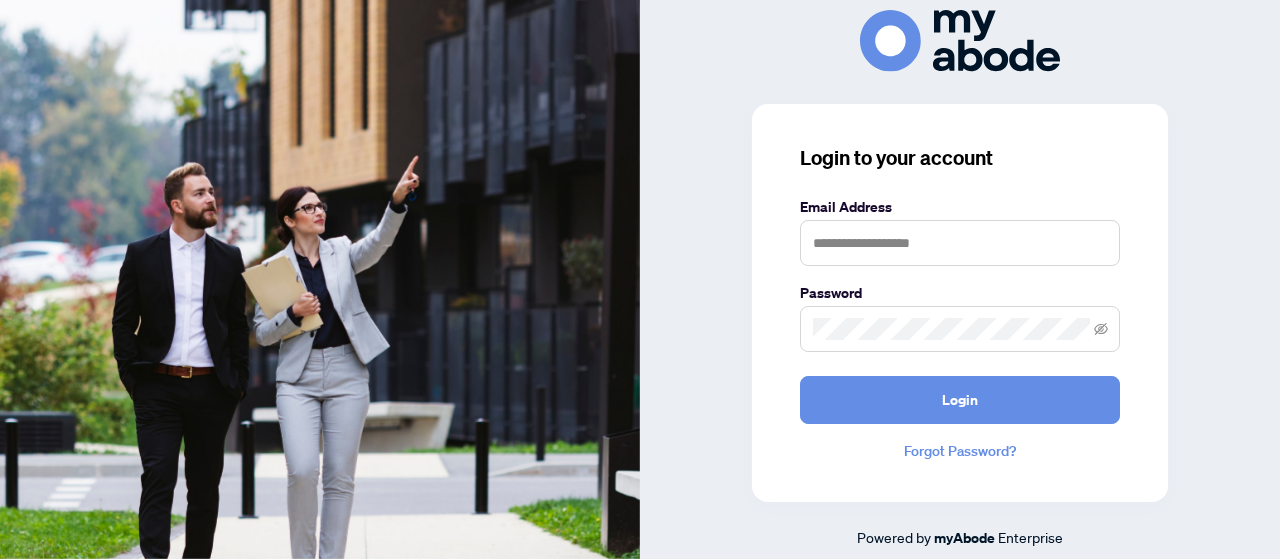 scroll, scrollTop: 0, scrollLeft: 0, axis: both 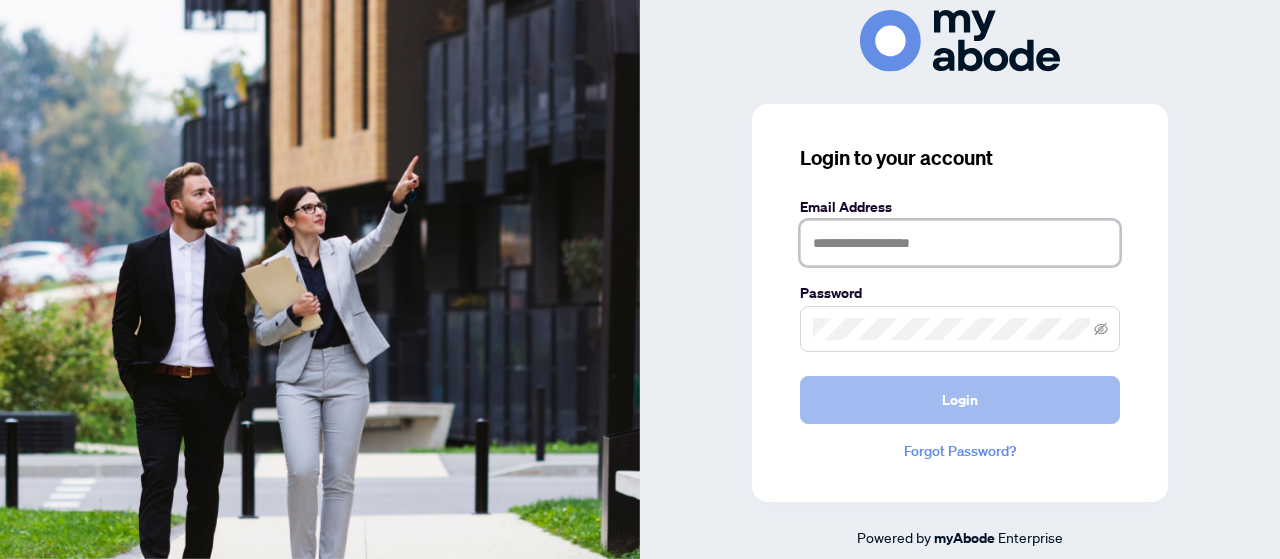 type on "**********" 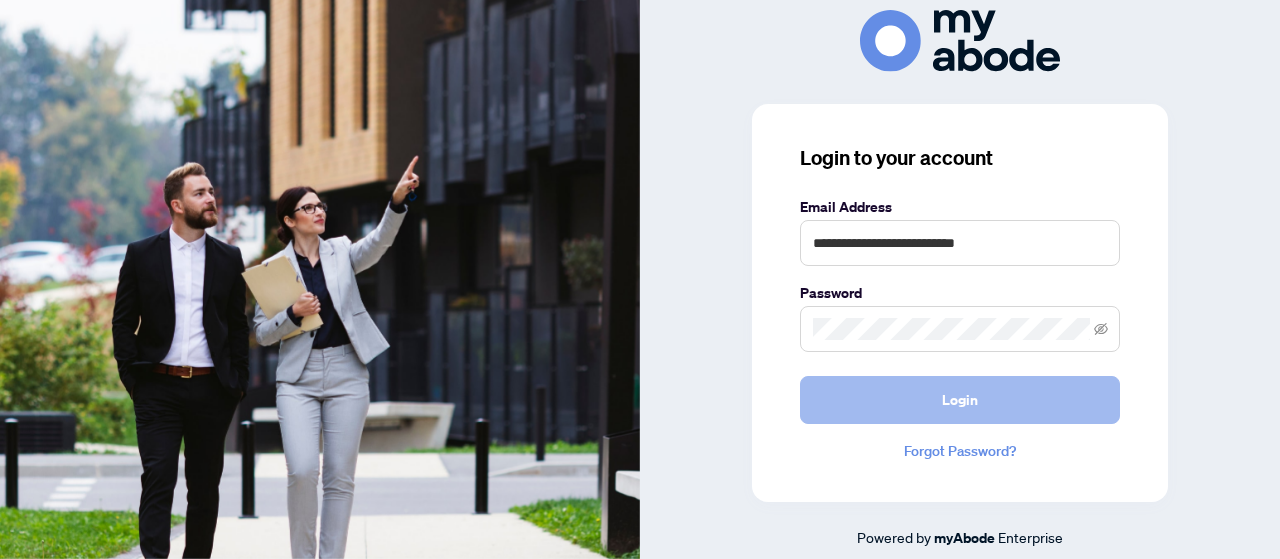 click on "Login" at bounding box center [960, 400] 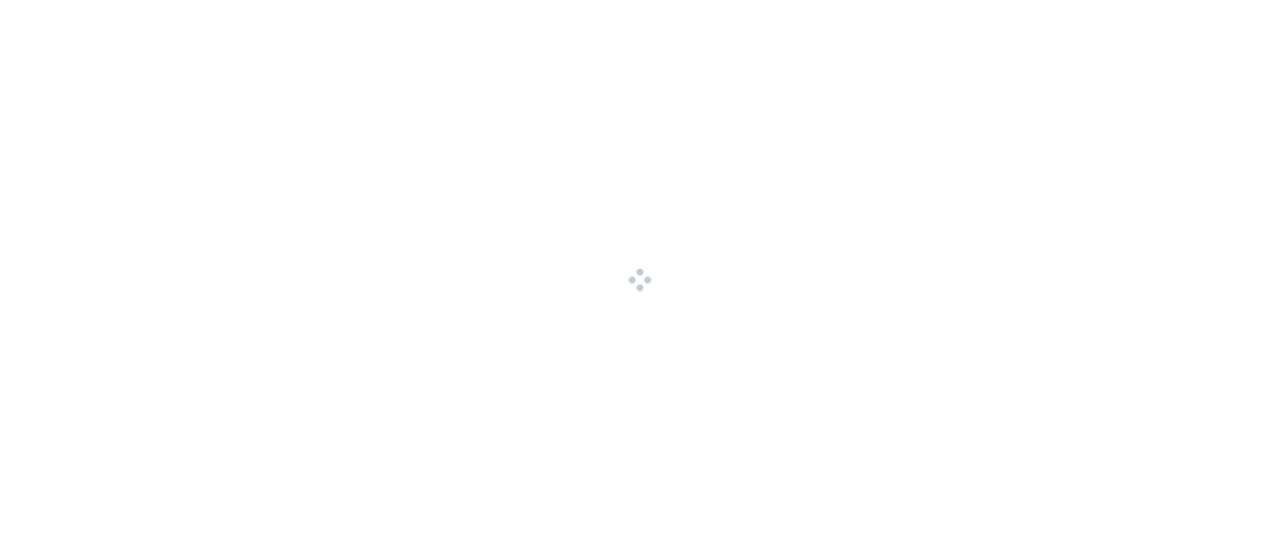 scroll, scrollTop: 0, scrollLeft: 0, axis: both 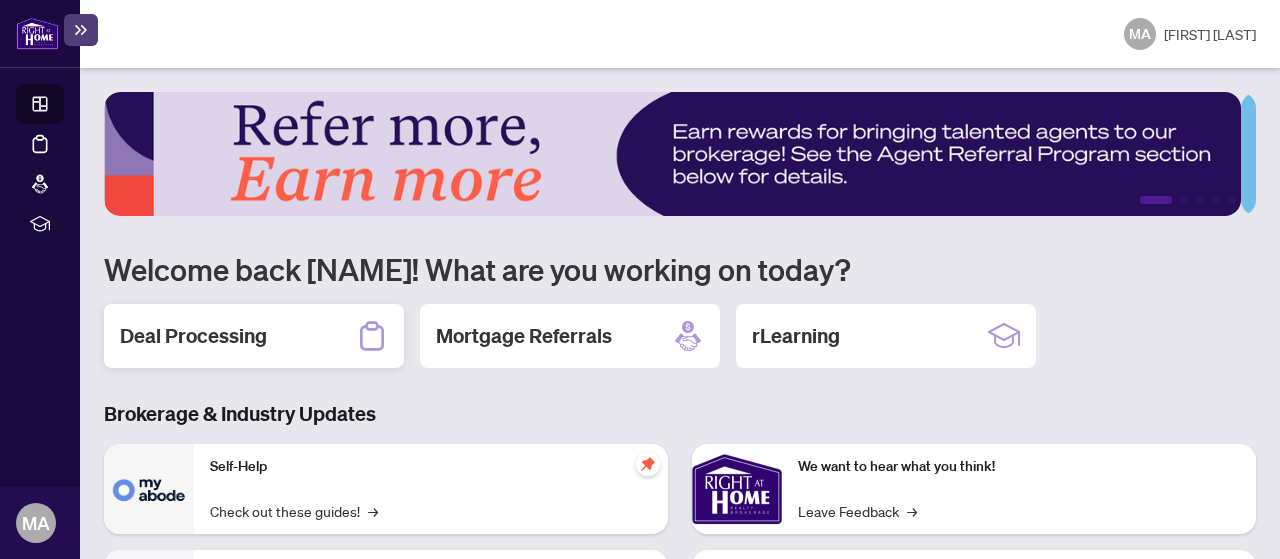 click on "Deal Processing" at bounding box center [193, 336] 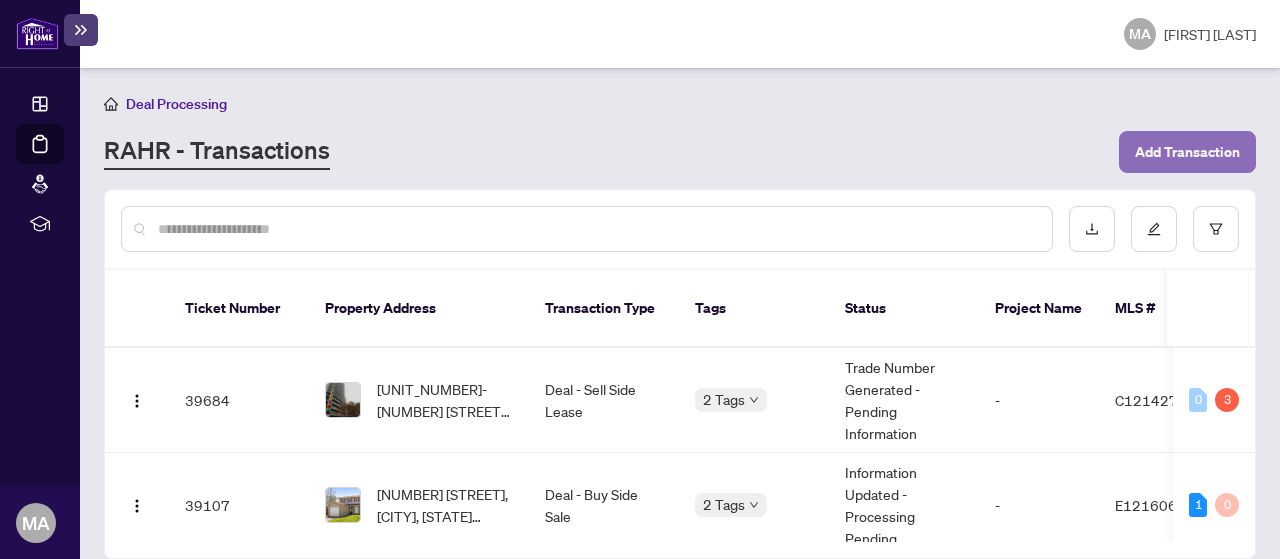 click on "Add Transaction" at bounding box center [1187, 152] 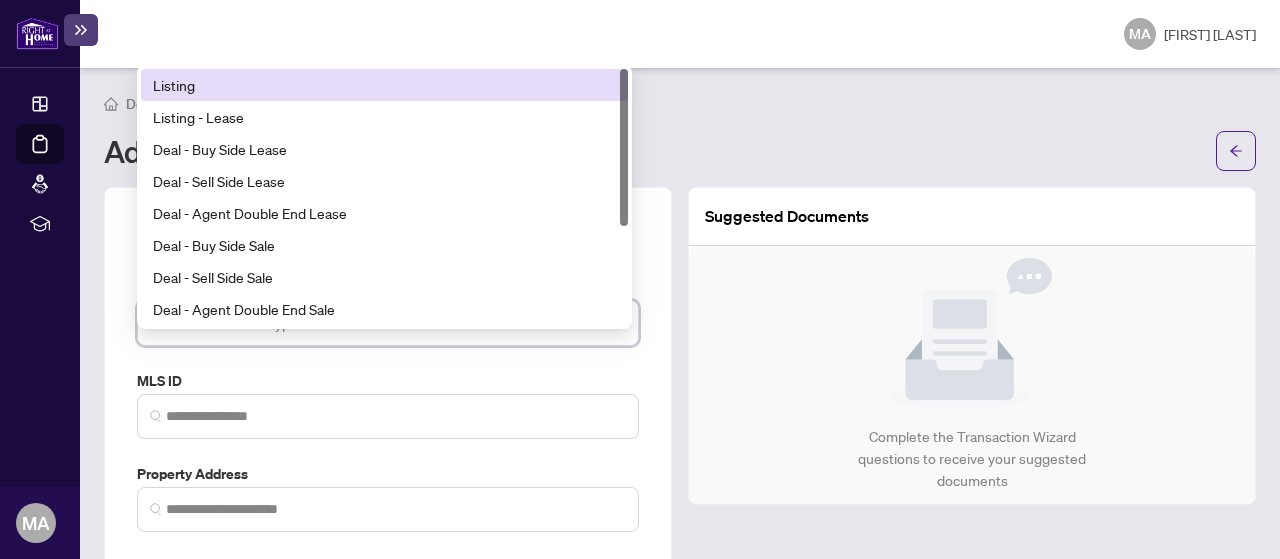 click on "Select Transaction Type 13 14 Listing Listing - Lease Deal - Buy Side Lease Deal - Sell Side Lease Deal - Agent Double End Lease Deal - Buy Side Sale Deal - Sell Side Sale Deal - Agent Double End Sale Deal - Sell Side Assignment Deal - Buy Side Assignment" at bounding box center (388, 323) 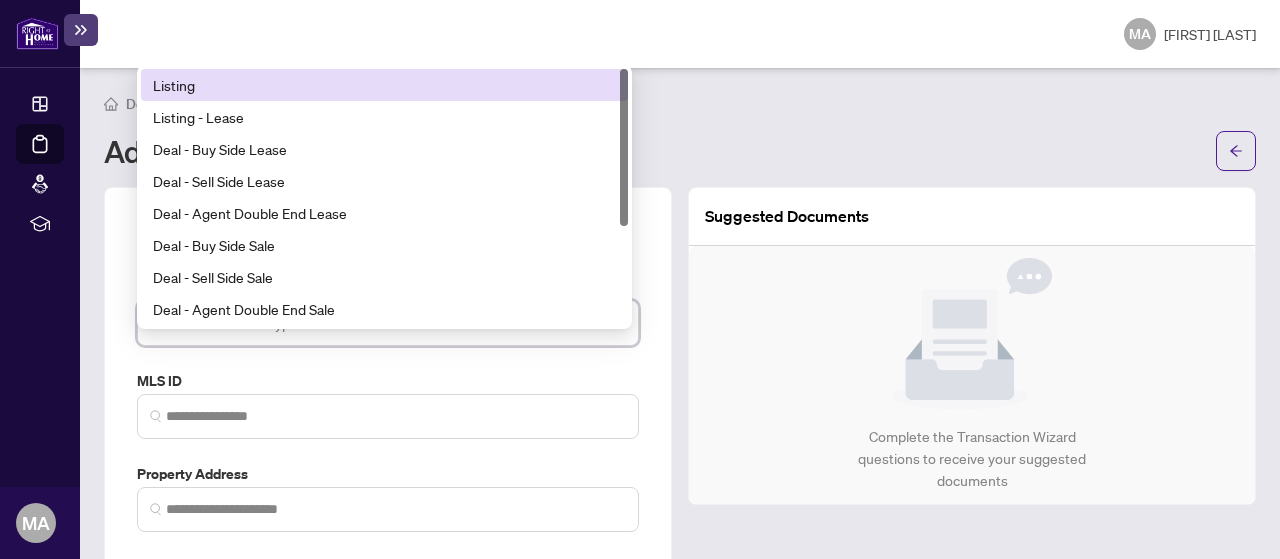 click on "Deal - Agent Double End Sale" at bounding box center [384, 309] 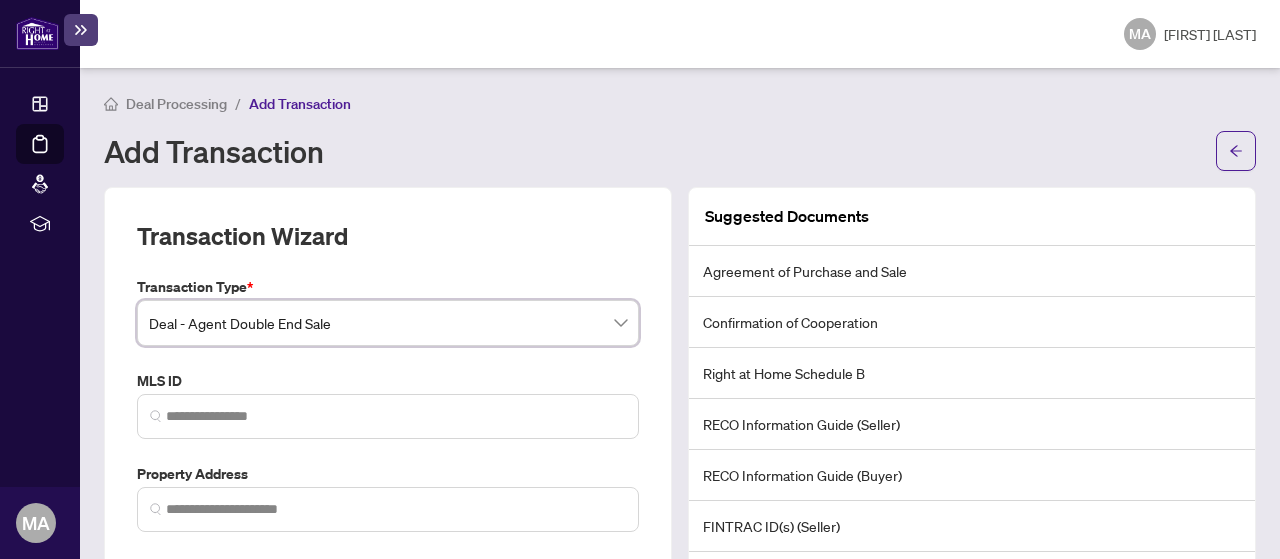 click on "Deal Processing / Add Transaction Add Transaction" at bounding box center (680, 131) 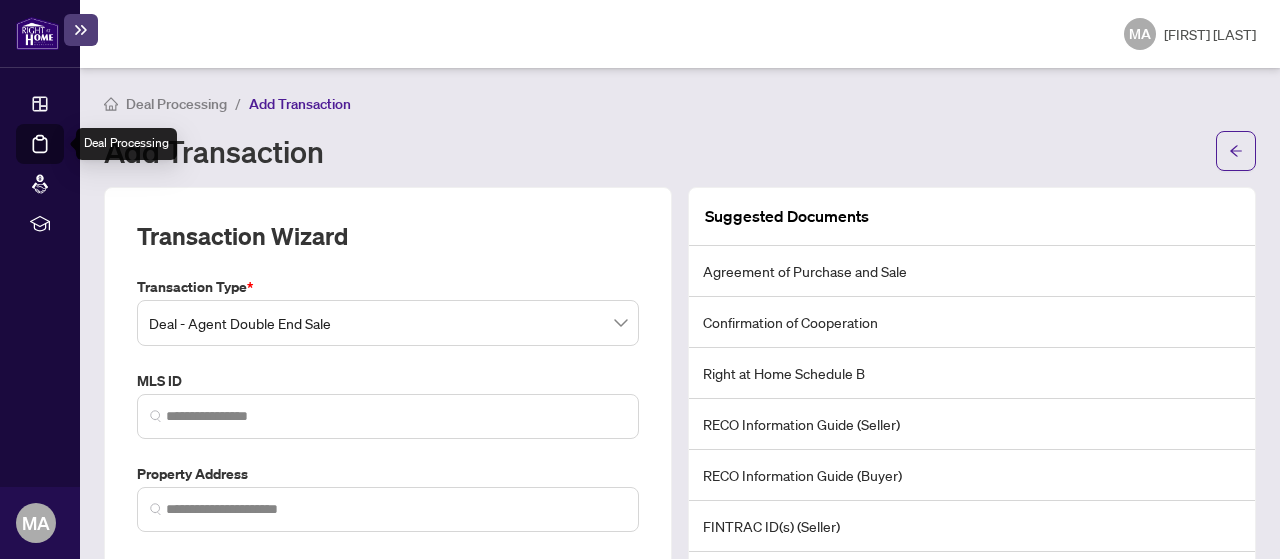 click on "Deal Processing" at bounding box center [63, 158] 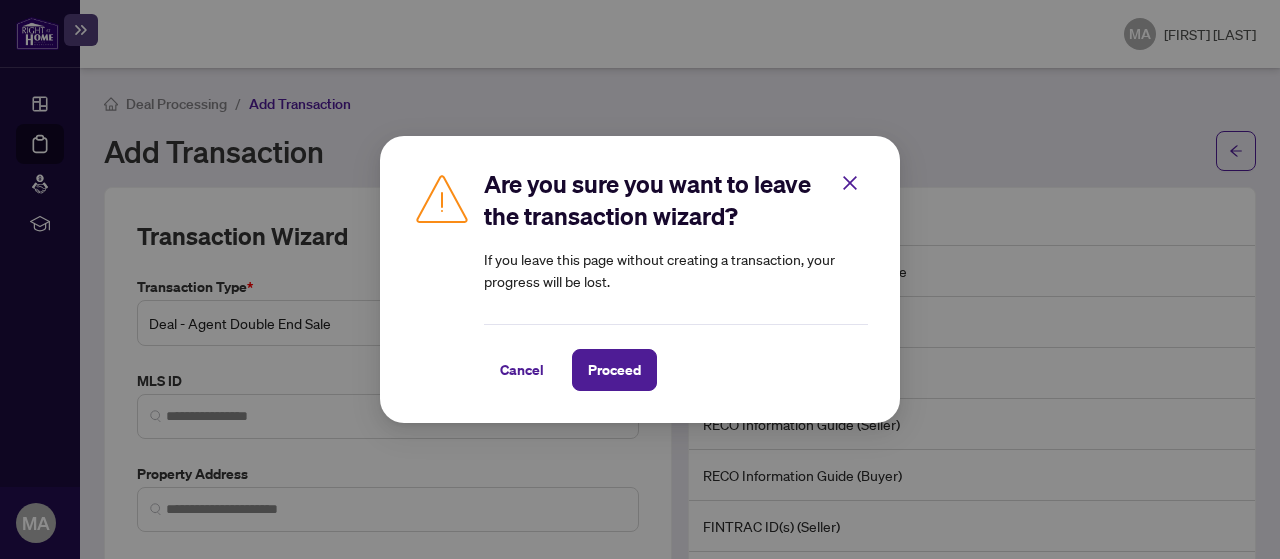 click on "Cancel" at bounding box center [522, 370] 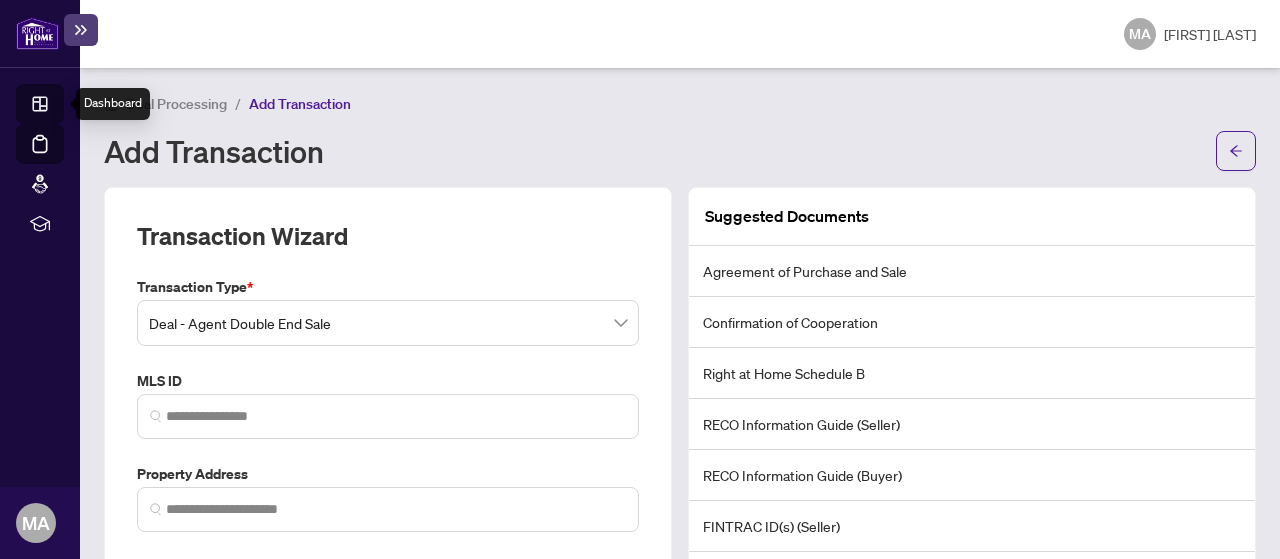 click on "Dashboard" at bounding box center (62, 107) 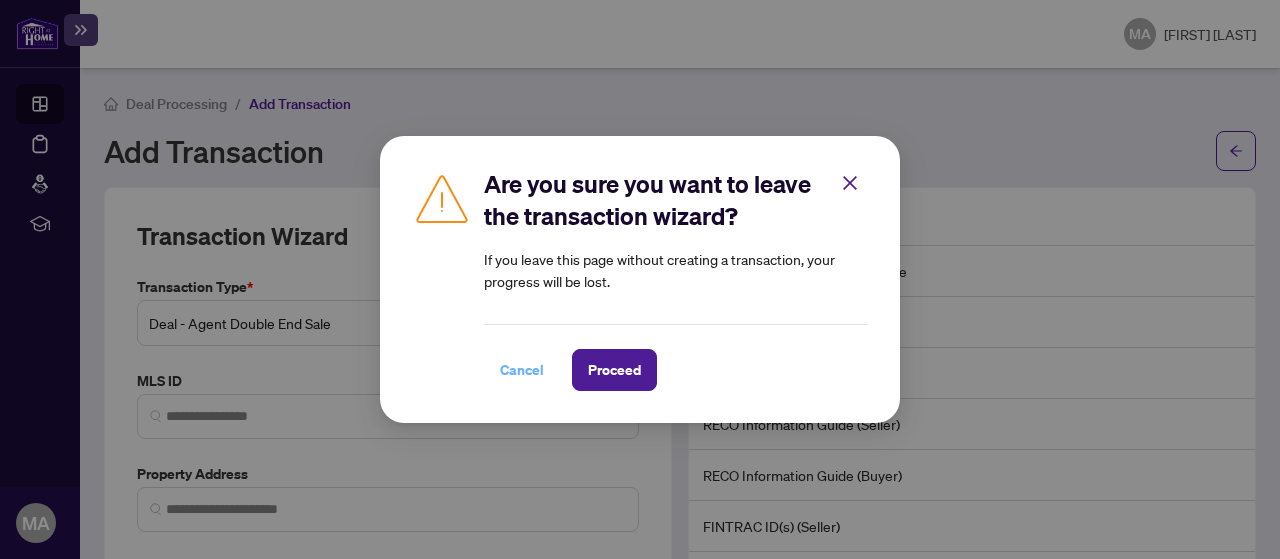 click on "Cancel" at bounding box center [522, 370] 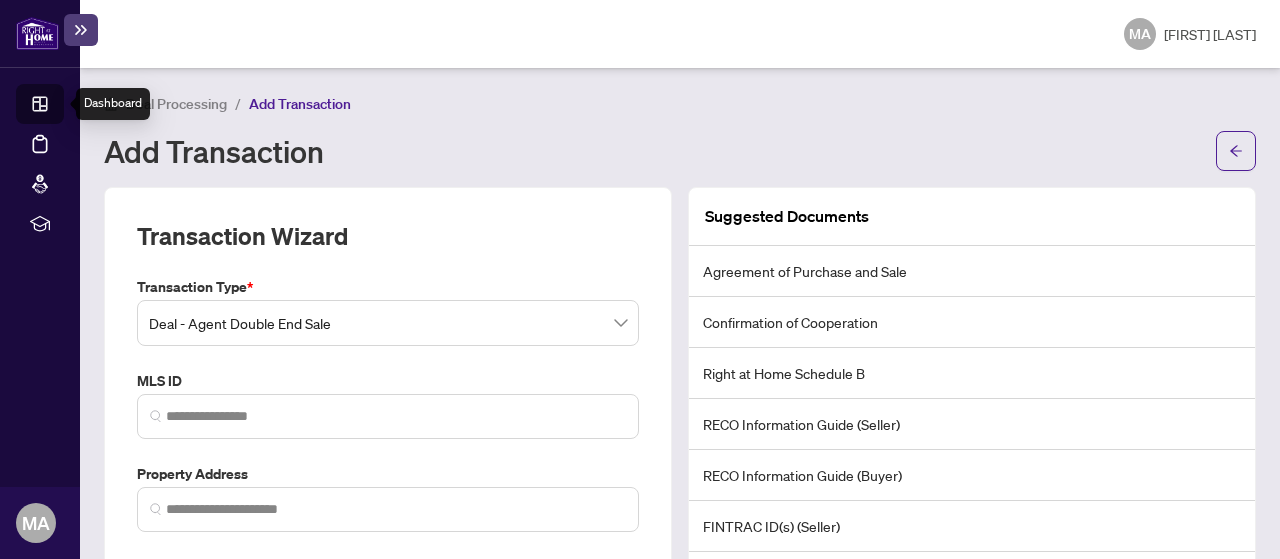 click on "Dashboard" at bounding box center [62, 107] 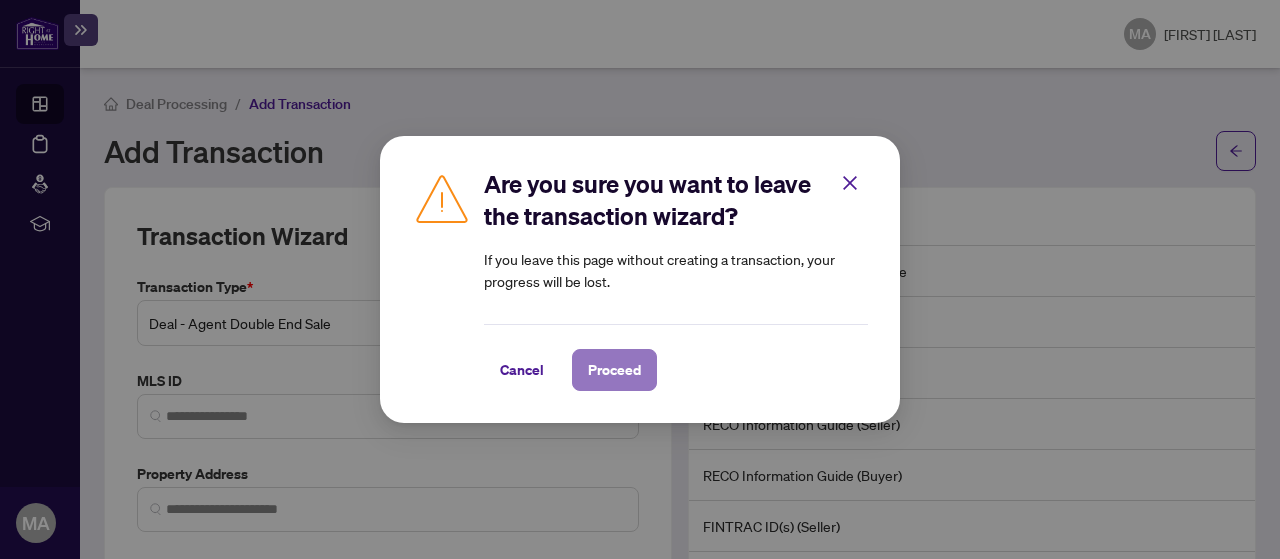 click on "Proceed" at bounding box center [614, 370] 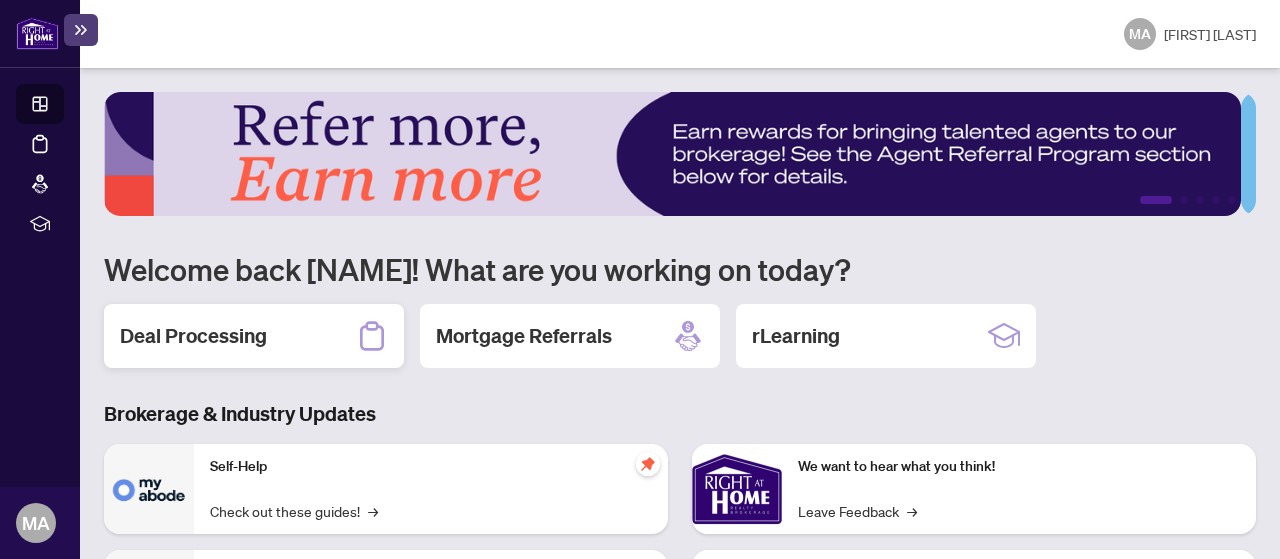 click on "Deal Processing" at bounding box center [193, 336] 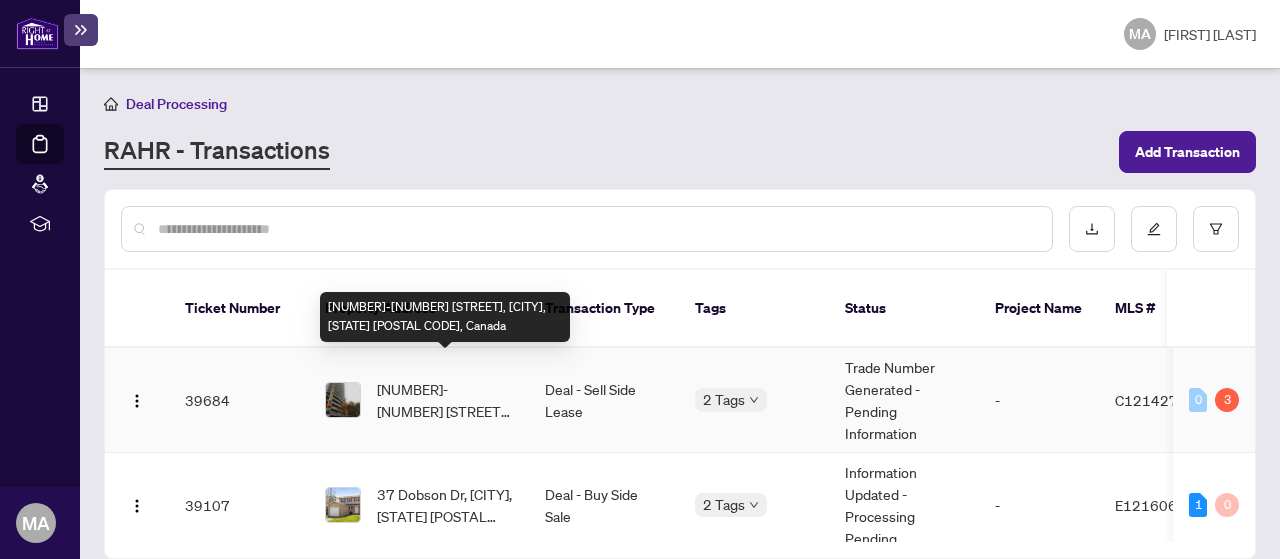 click on "[NUMBER]-[NUMBER] [STREET], [CITY], [STATE] [POSTAL_CODE], [COUNTRY]" at bounding box center [445, 400] 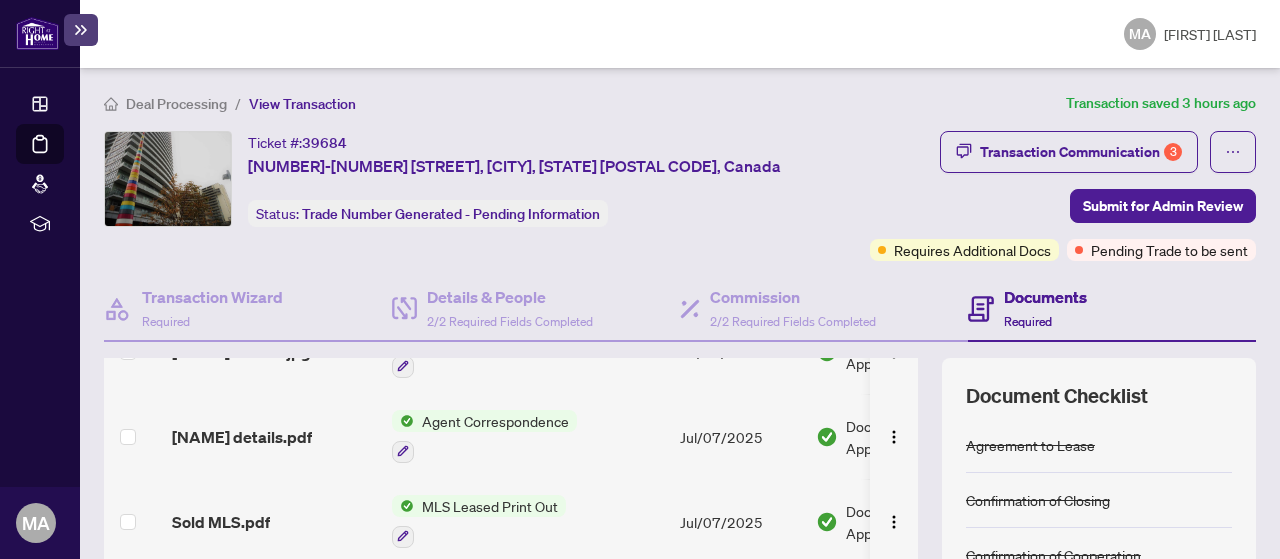 scroll, scrollTop: 712, scrollLeft: 0, axis: vertical 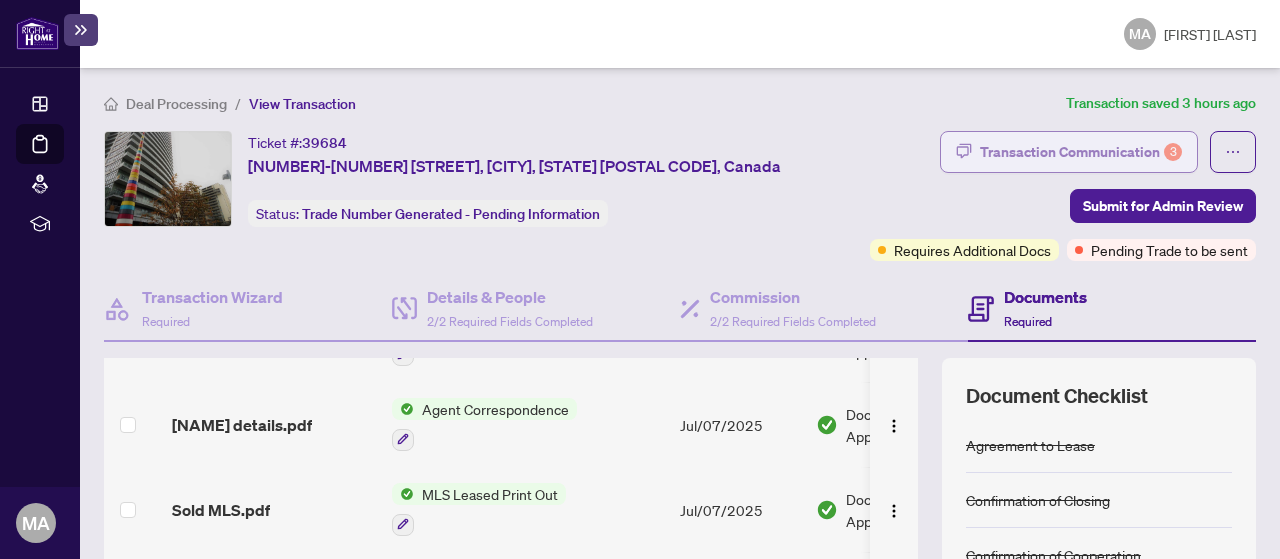 click on "Transaction Communication 3" at bounding box center (1081, 152) 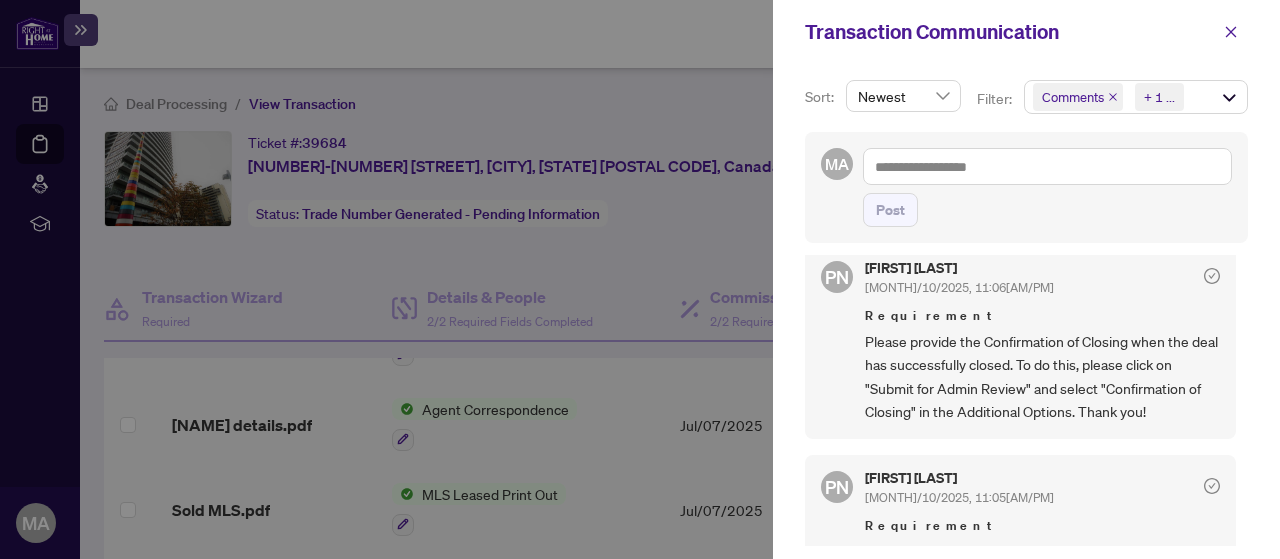 scroll, scrollTop: 247, scrollLeft: 0, axis: vertical 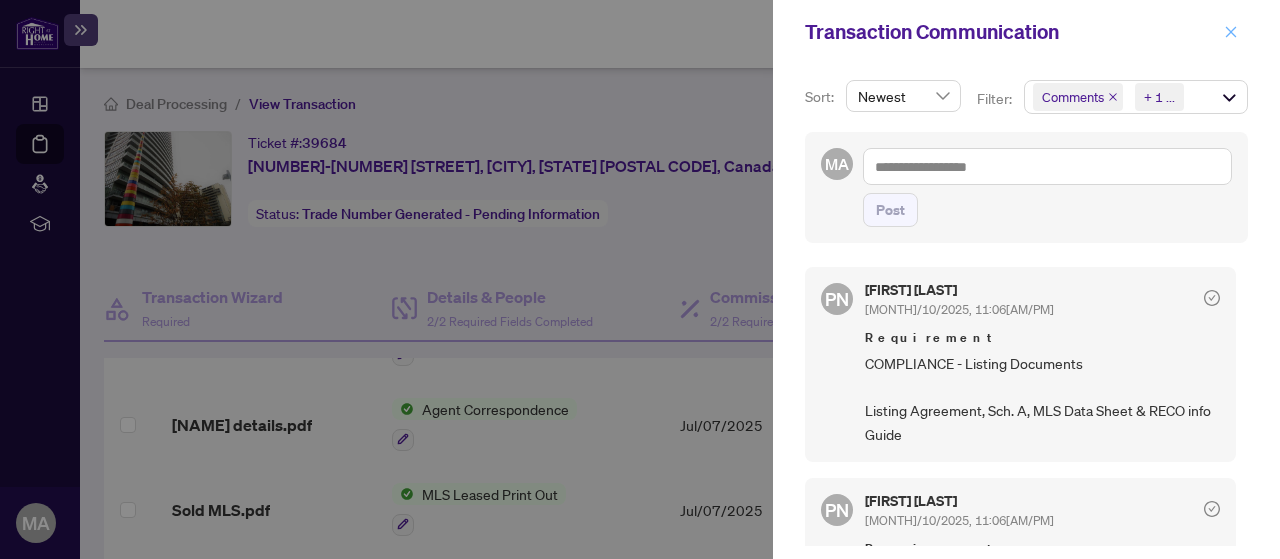click 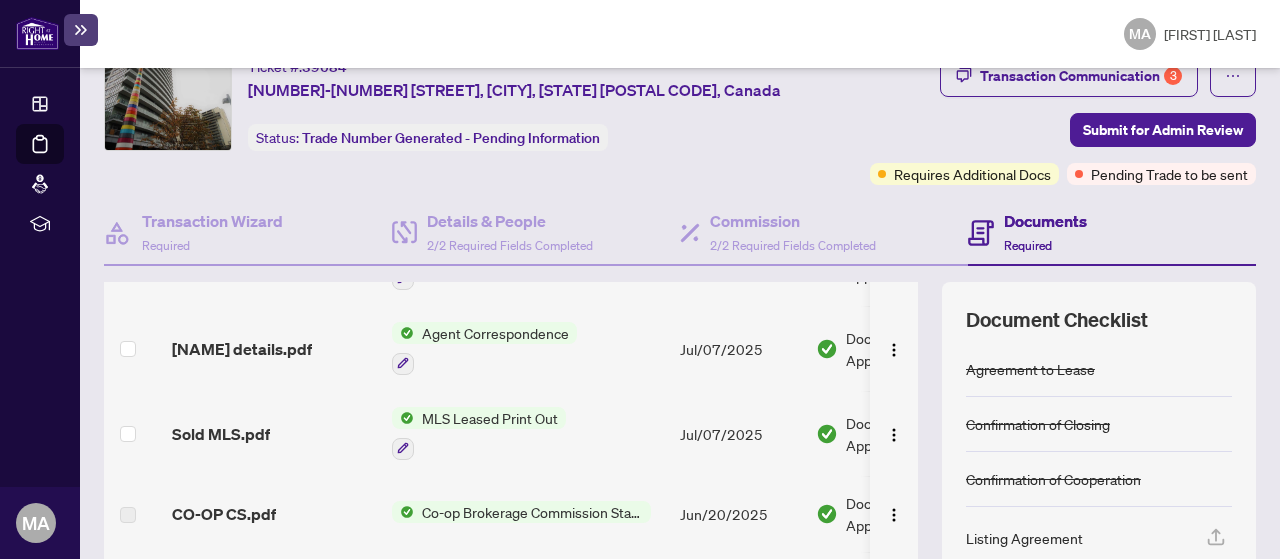 scroll, scrollTop: 100, scrollLeft: 0, axis: vertical 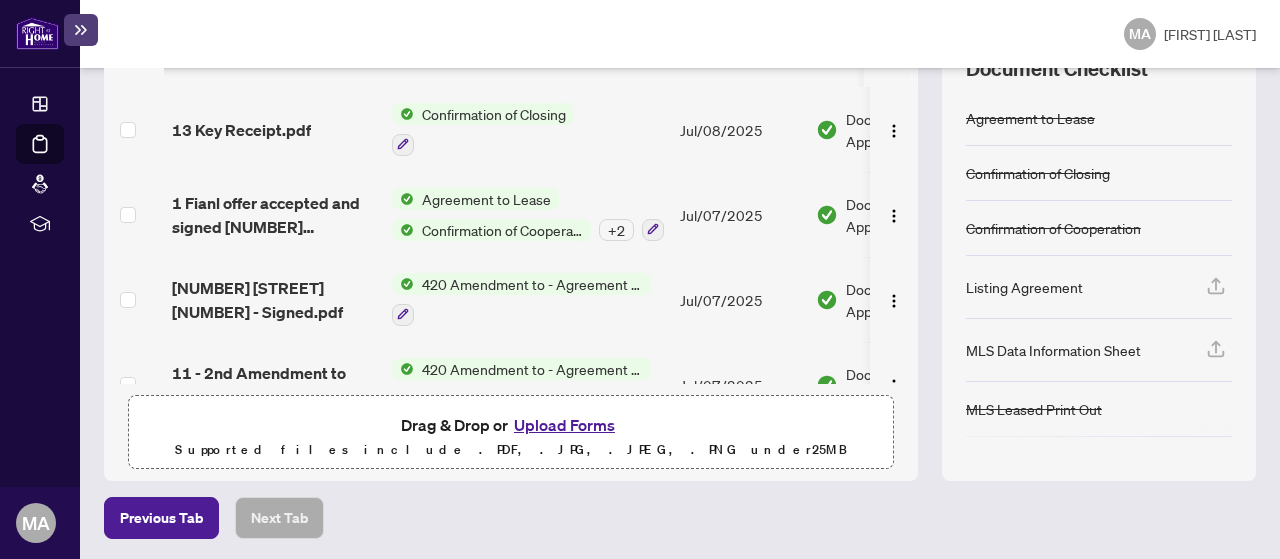 click on "Upload Forms" at bounding box center [564, 425] 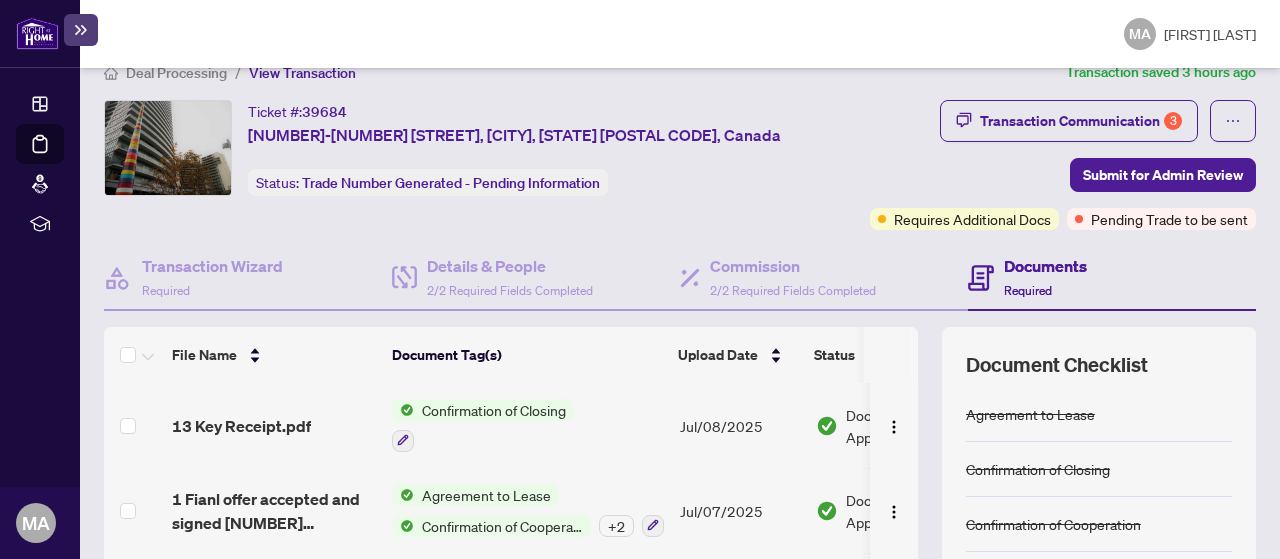 scroll, scrollTop: 27, scrollLeft: 0, axis: vertical 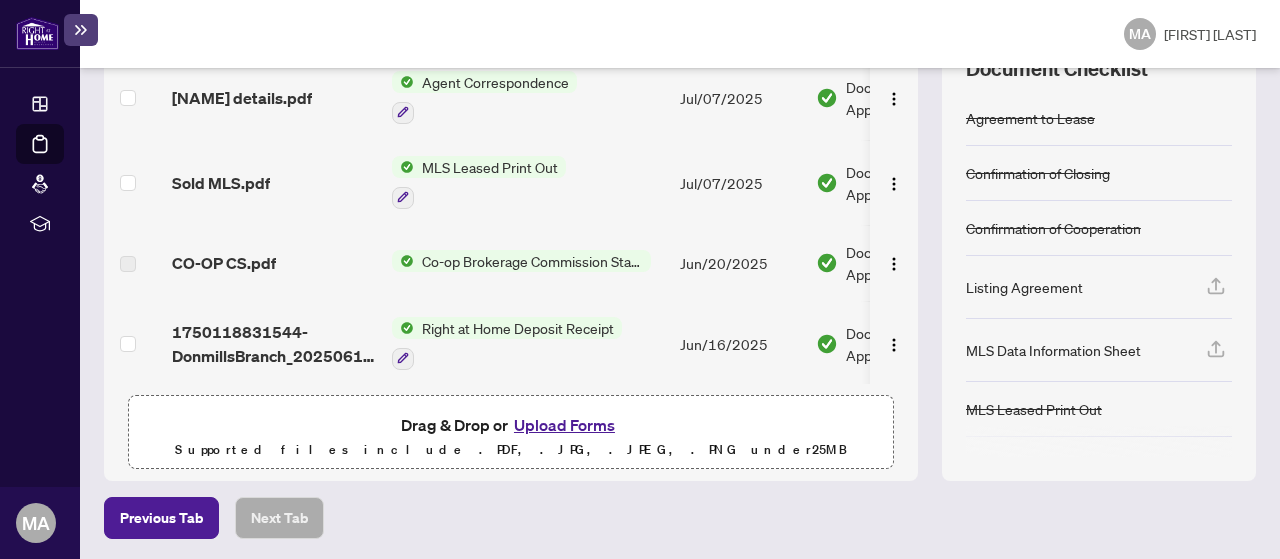 click on "Upload Forms" at bounding box center [564, 425] 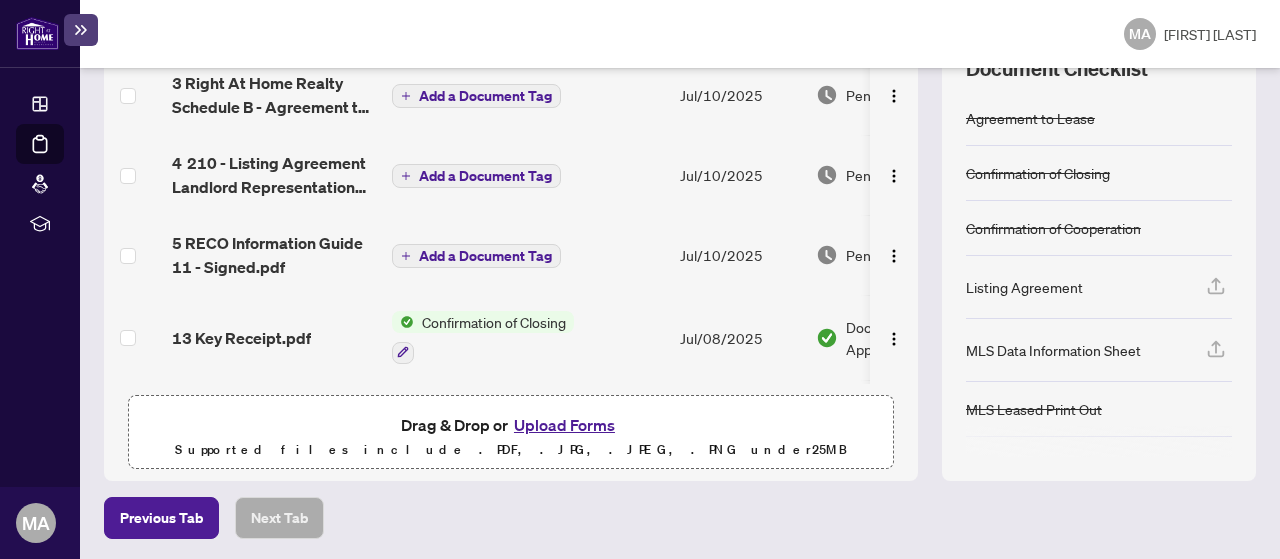 scroll, scrollTop: 0, scrollLeft: 0, axis: both 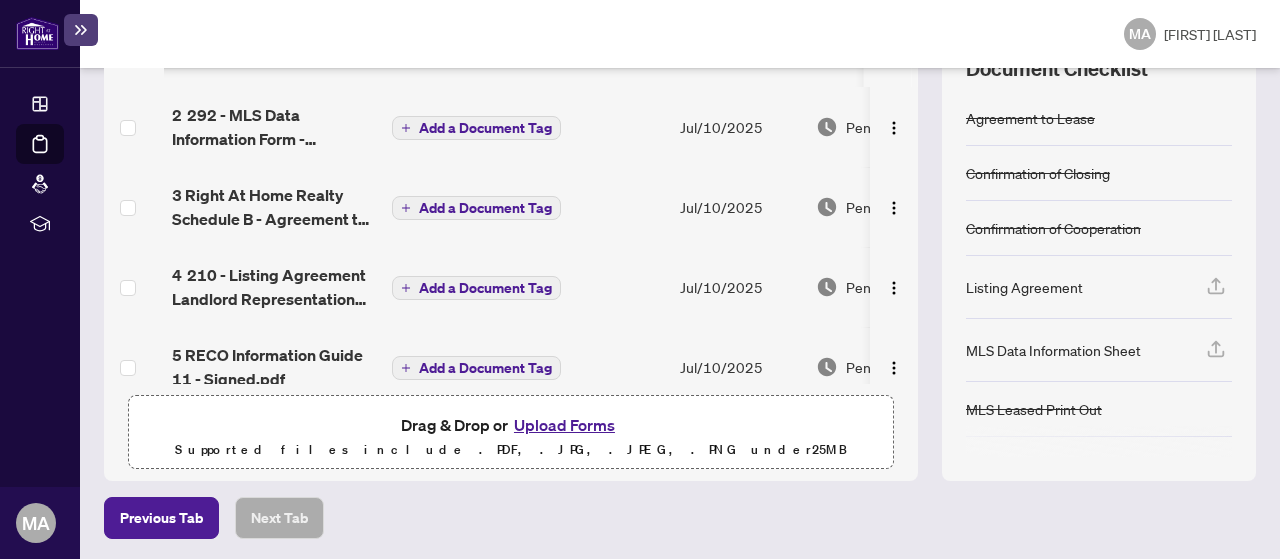 click 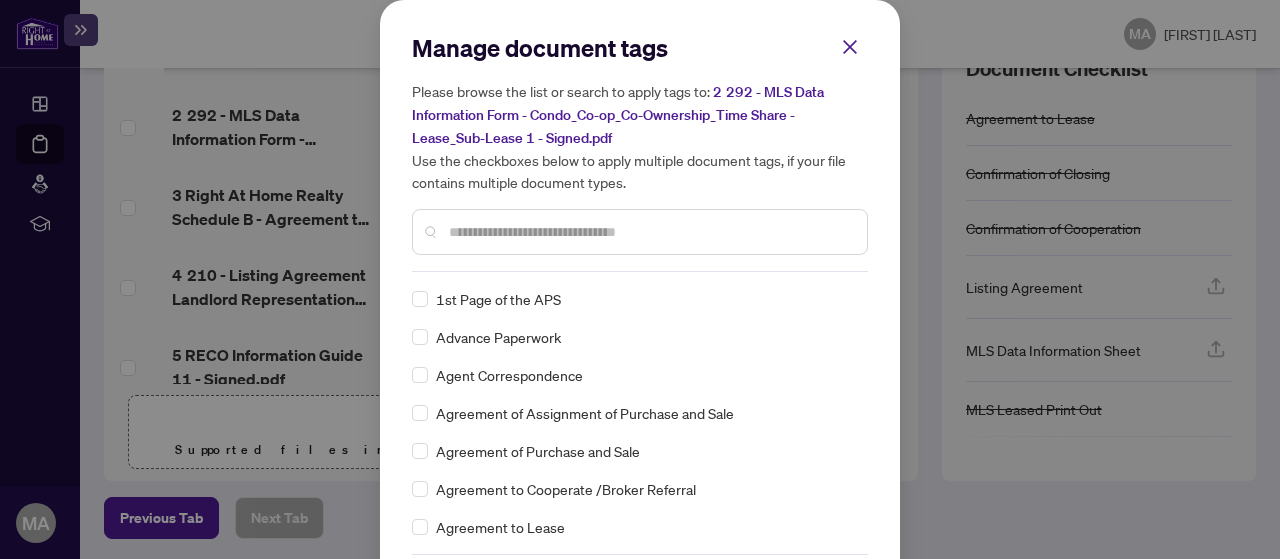 click at bounding box center (650, 232) 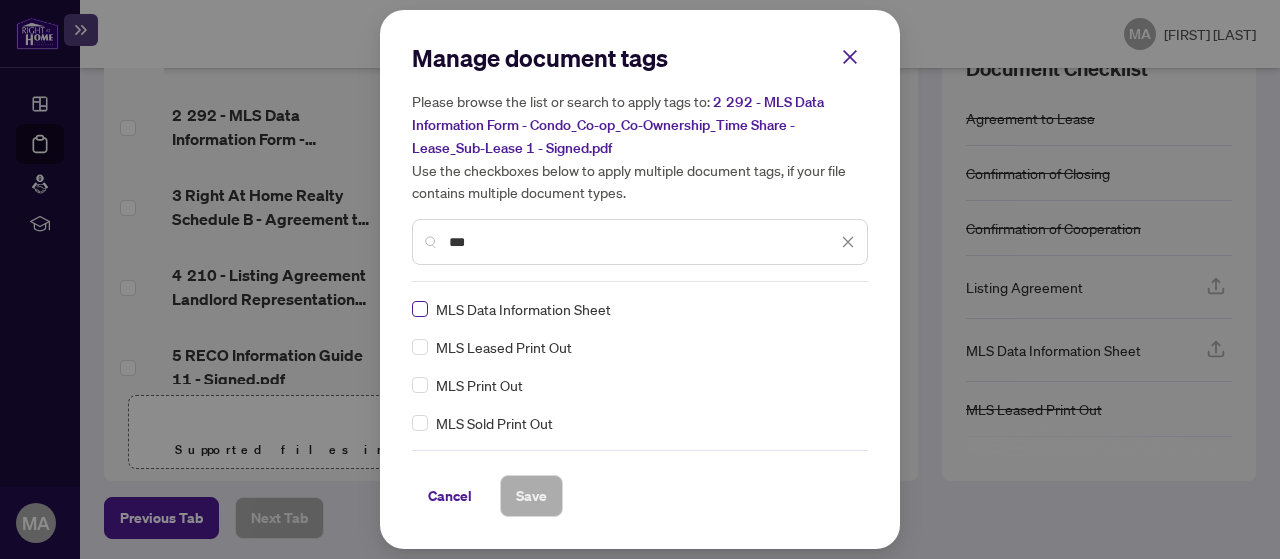 type on "***" 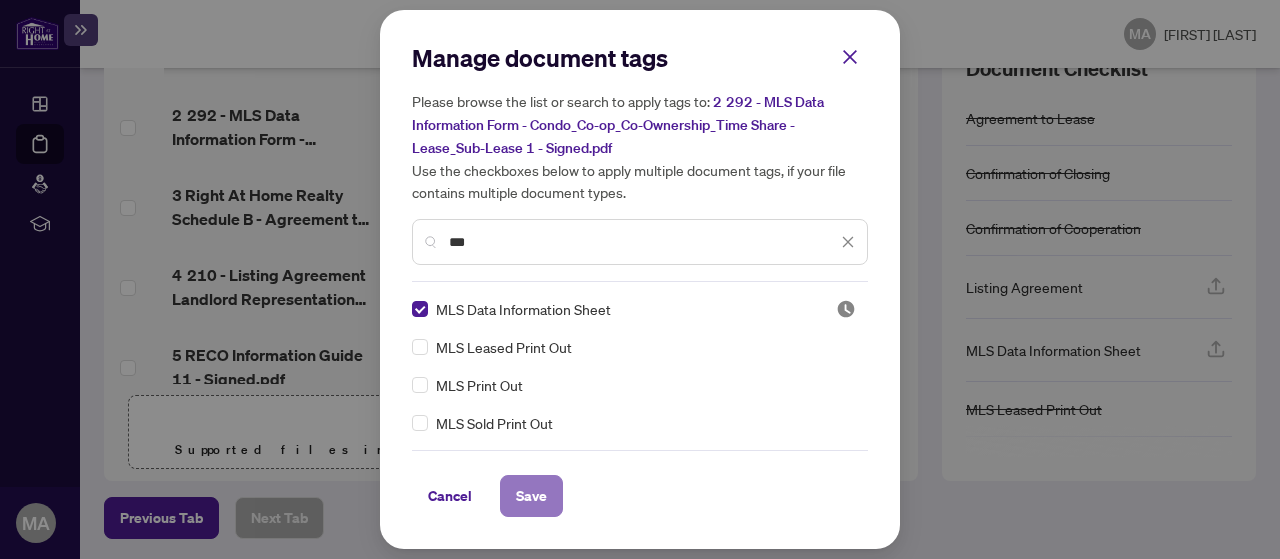 click on "Save" at bounding box center [531, 496] 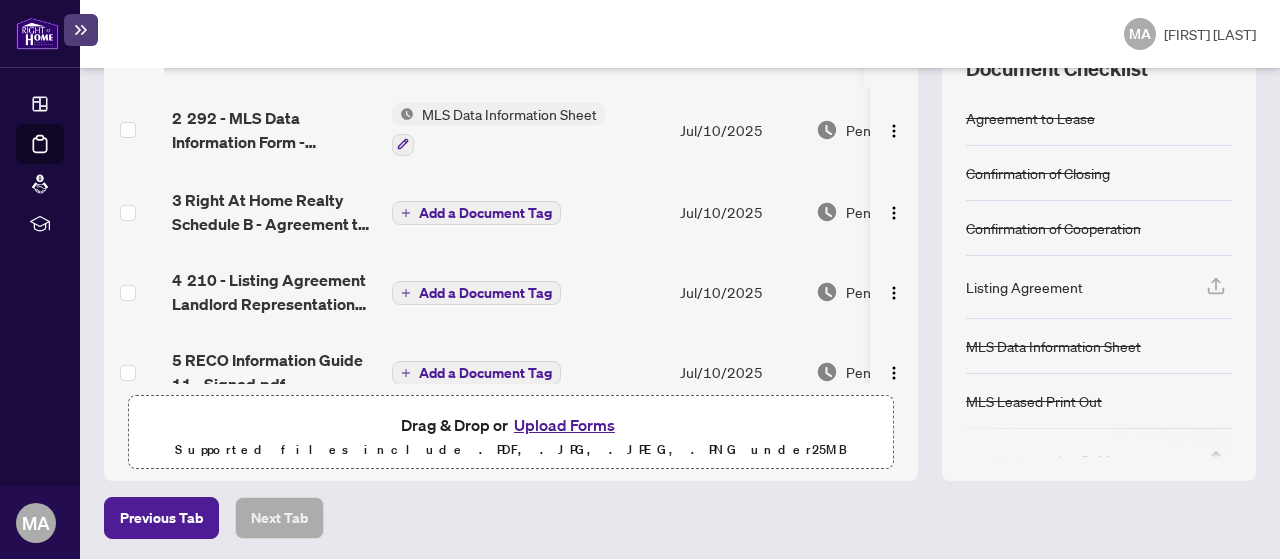 click on "Add a Document Tag" at bounding box center [485, 213] 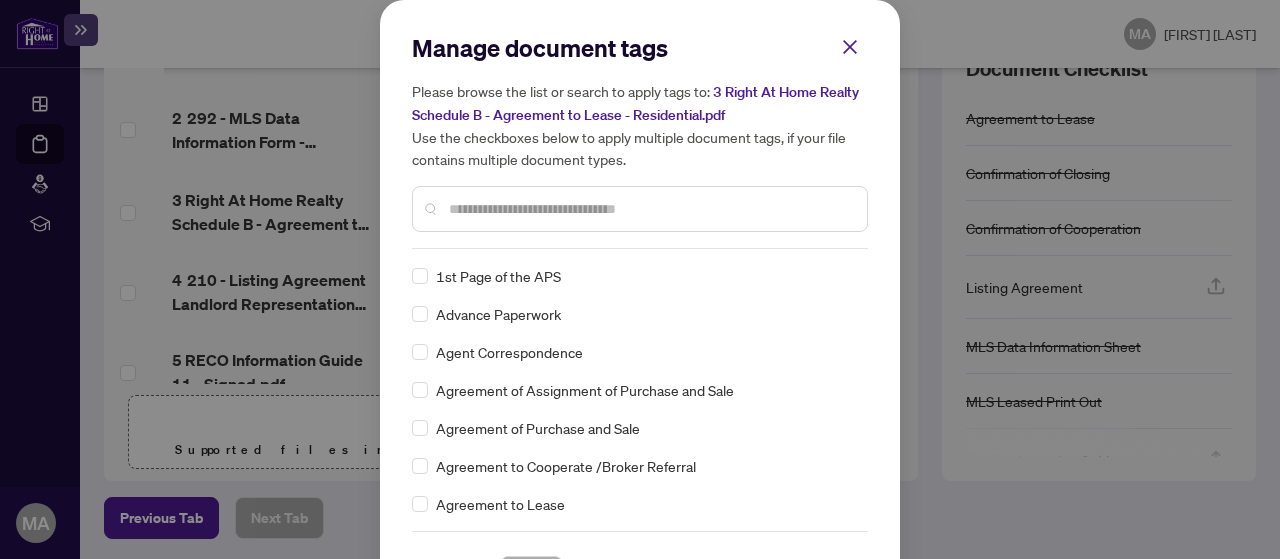 click at bounding box center [650, 209] 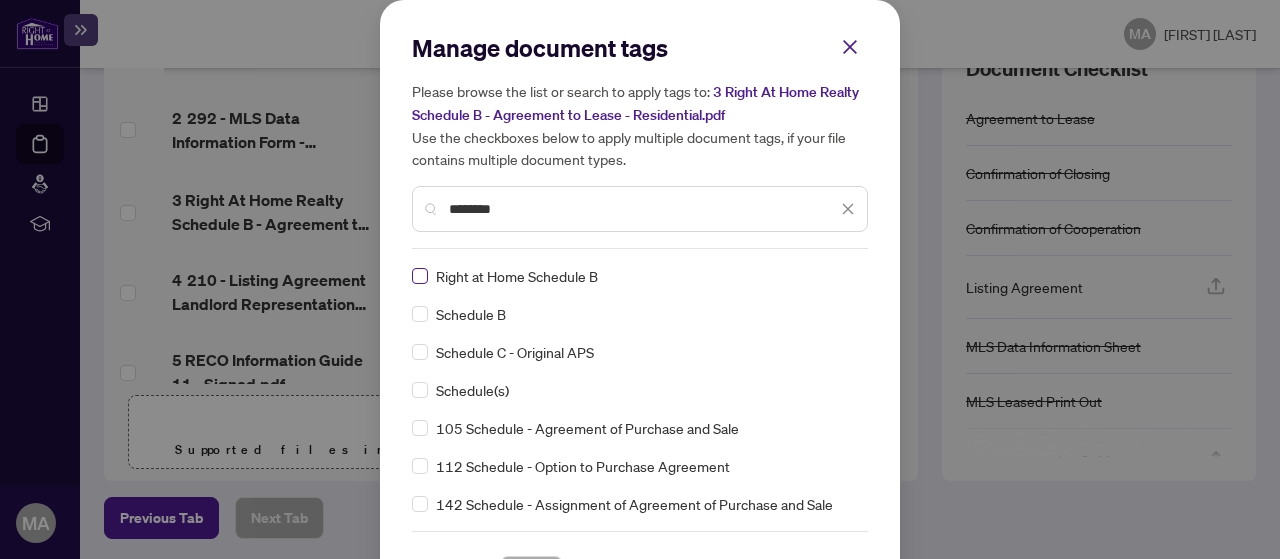 type on "********" 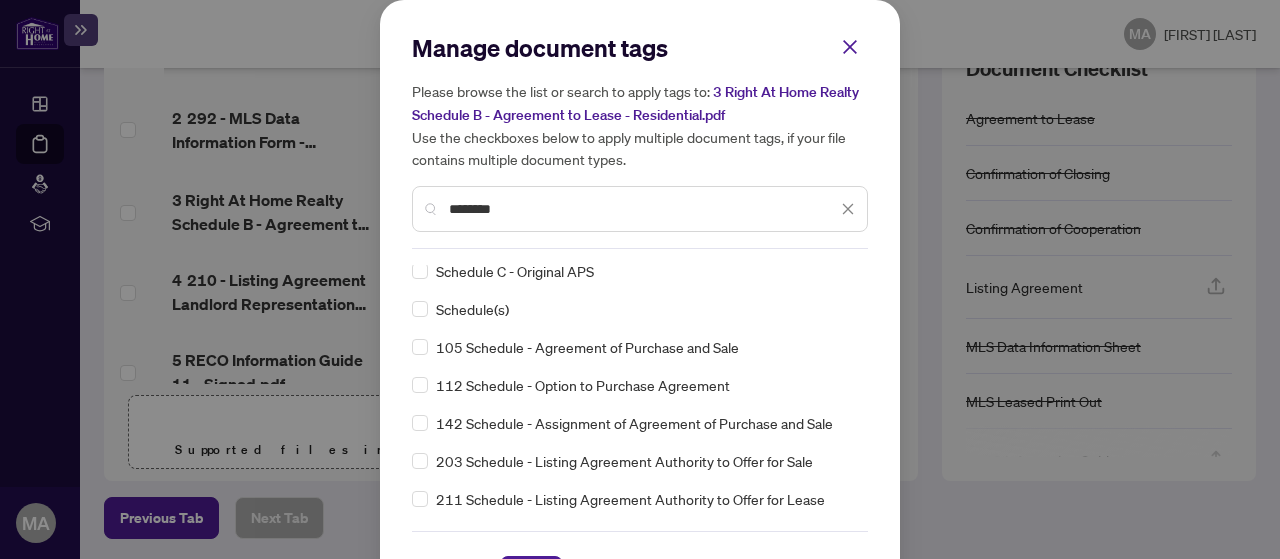 scroll, scrollTop: 200, scrollLeft: 0, axis: vertical 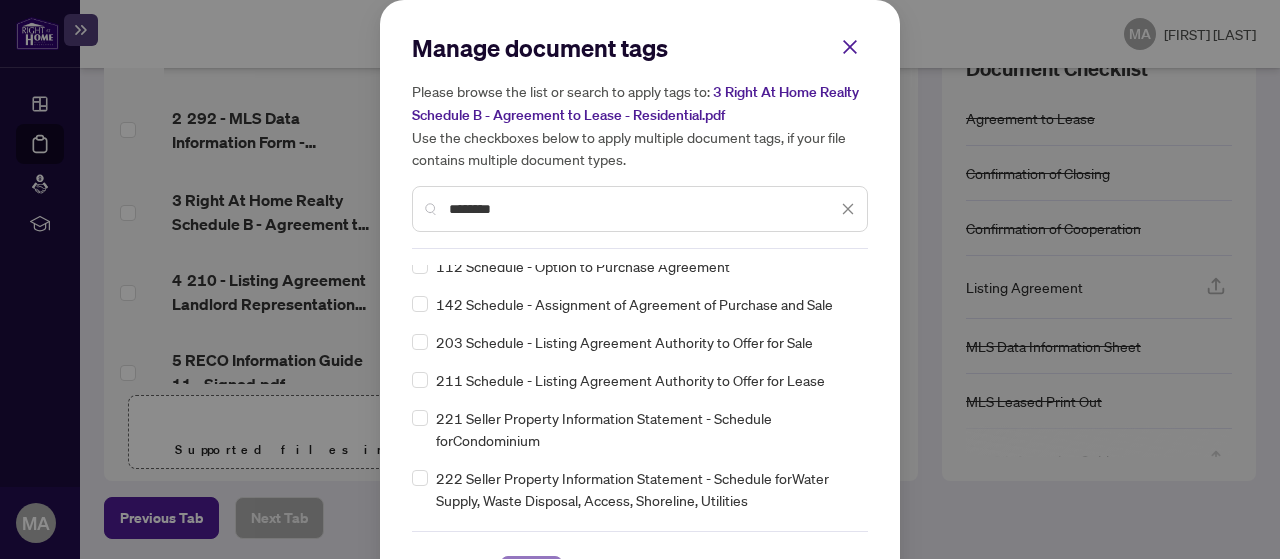 click on "Save" at bounding box center (531, 577) 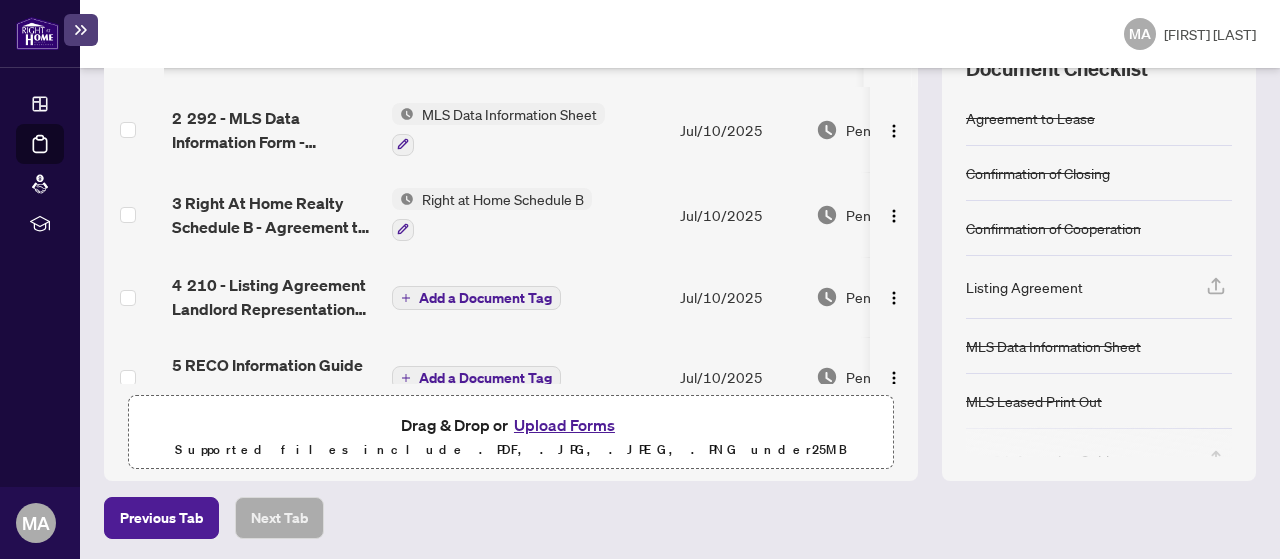 click on "Add a Document Tag" at bounding box center [485, 298] 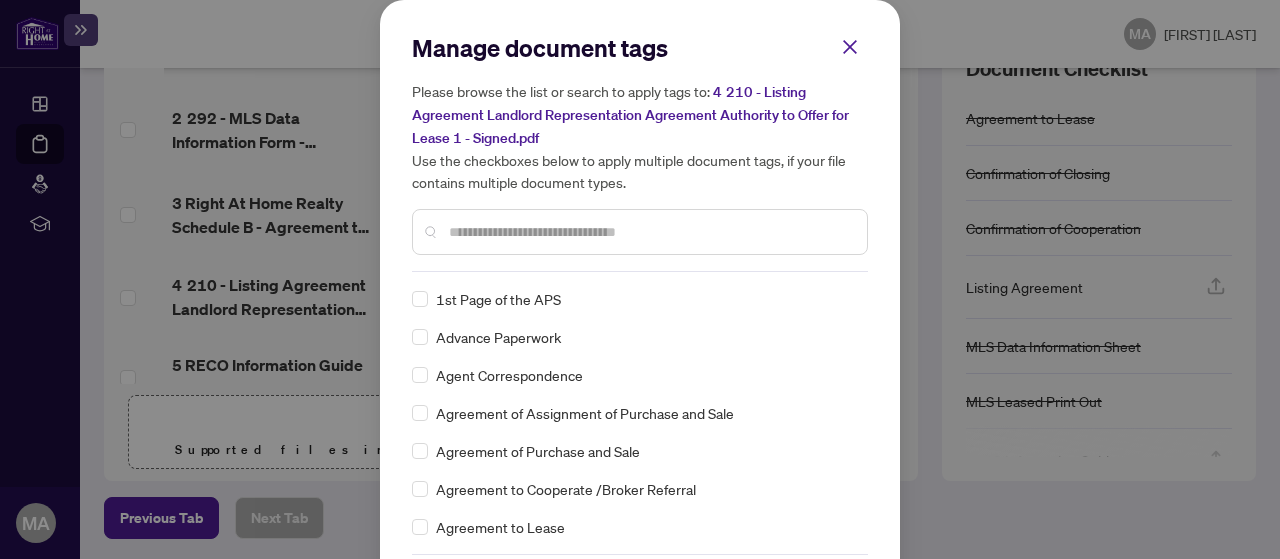 click at bounding box center (650, 232) 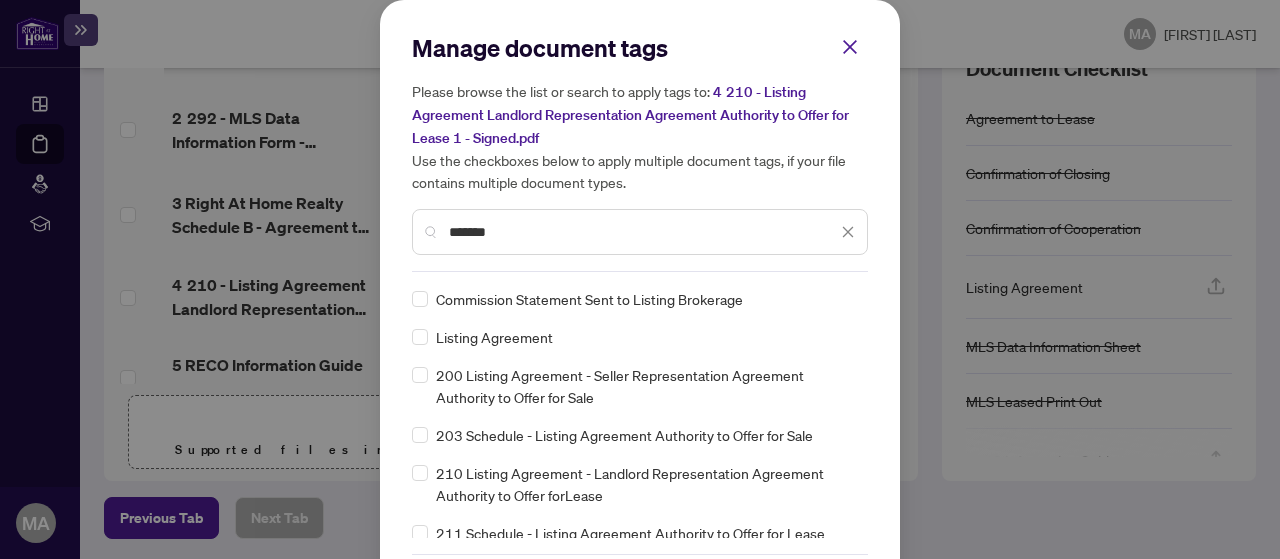 type on "*******" 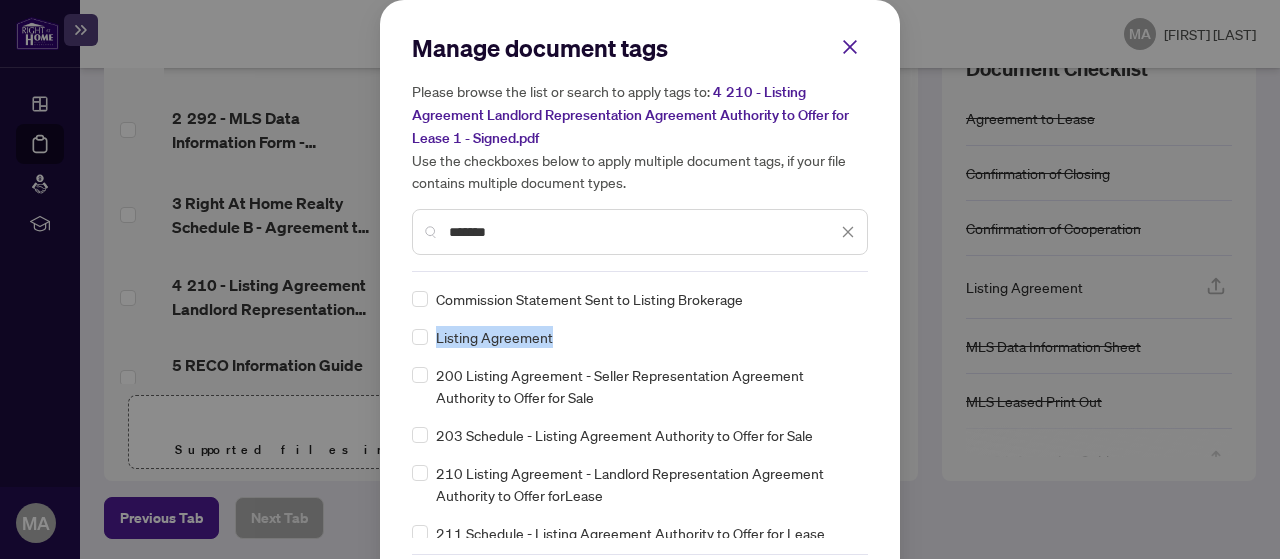 drag, startPoint x: 860, startPoint y: 297, endPoint x: 856, endPoint y: 326, distance: 29.274563 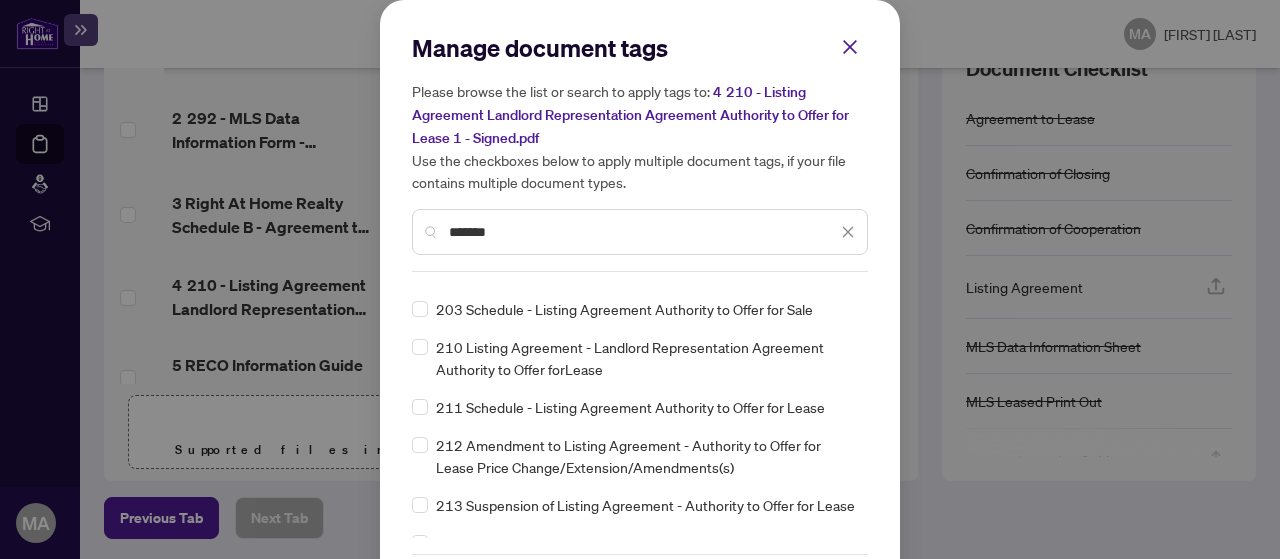scroll, scrollTop: 106, scrollLeft: 0, axis: vertical 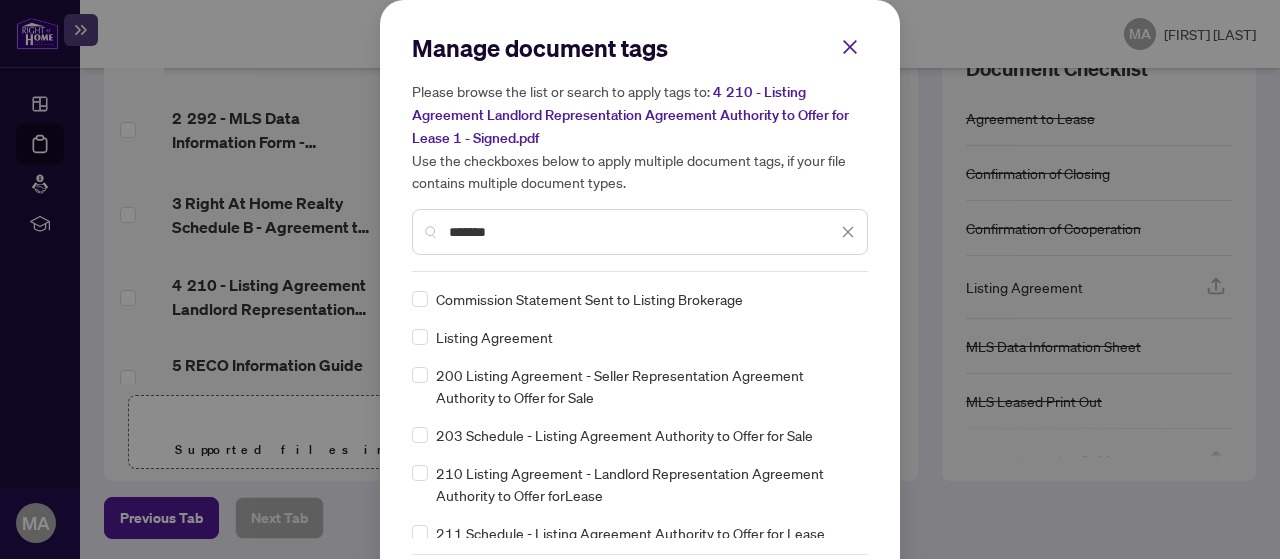 click on "Manage document tags Please browse the list or search to apply tags to:   4 210 - Listing Agreement  Landlord Representation Agreement  Authority to Offer for Lease 1 - Signed.pdf   Use the checkboxes below to apply multiple document tags, if your file contains multiple document types.   ******* Commission Statement Sent to Listing Brokerage Listing Agreement 200 Listing Agreement - Seller Representation Agreement Authority to Offer for Sale 203 Schedule - Listing Agreement Authority to Offer for Sale 210 Listing Agreement - Landlord Representation Agreement Authority to Offer forLease 211 Schedule - Listing Agreement Authority to Offer for Lease 212 Amendment to Listing Agreement - Authority to Offer for Lease
Price Change/Extension/Amendments(s) 213 Suspension of Listing Agreement - Authority to Offer for Lease 214 Cancellation of Listing Agreement - Authority to Offer for Lease 215 Assignment of Listing Agreement - Authority to Offer for Lease Cancel Save Cancel OK" at bounding box center (640, 326) 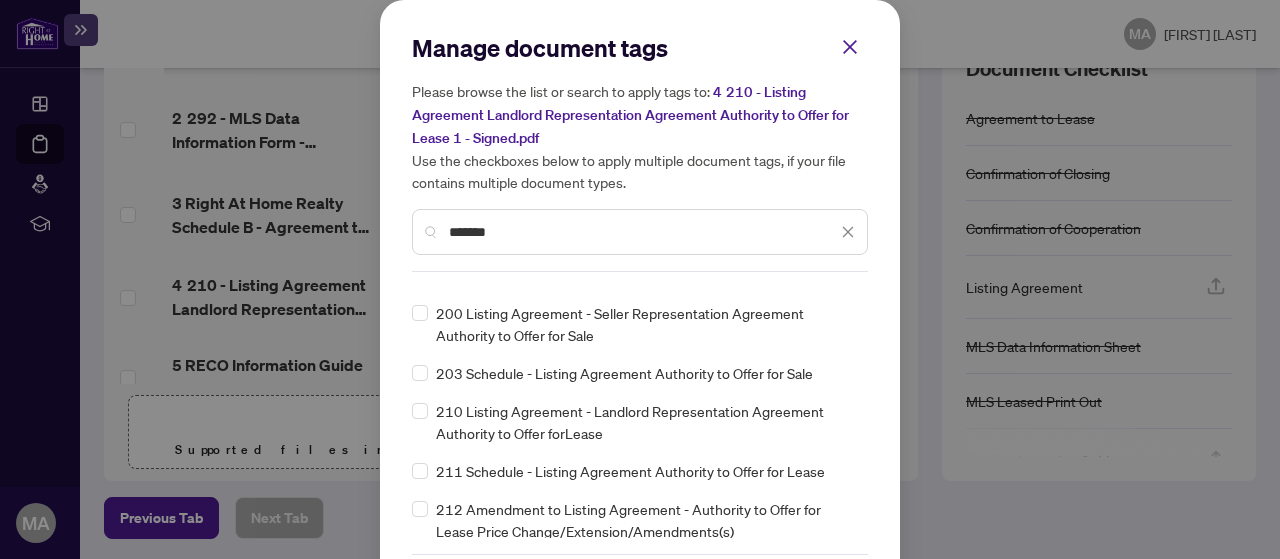 scroll, scrollTop: 120, scrollLeft: 0, axis: vertical 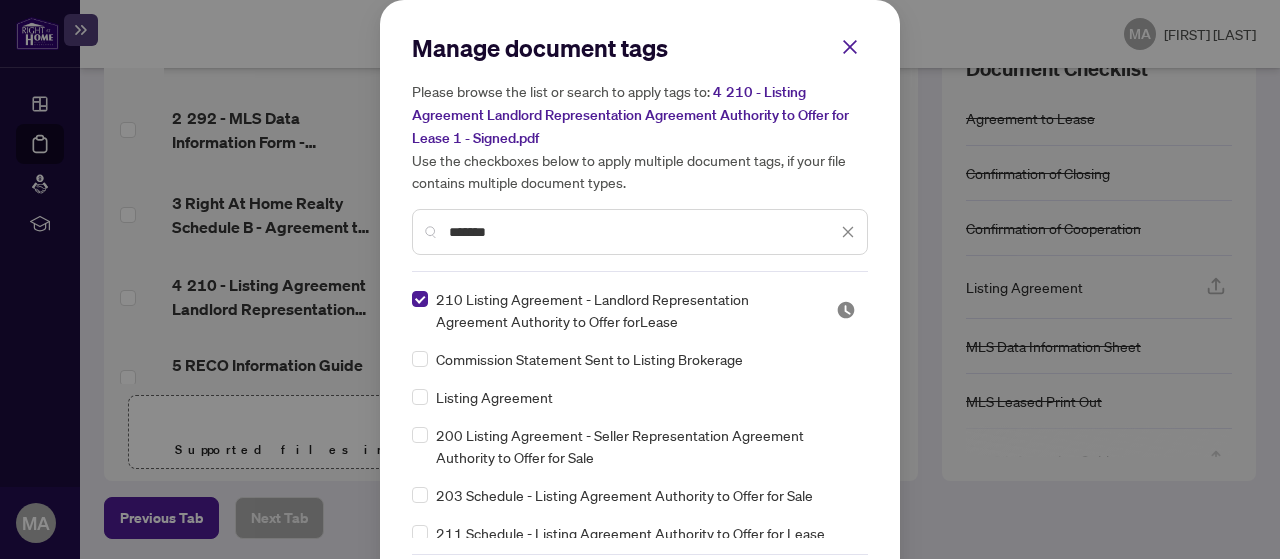 drag, startPoint x: 733, startPoint y: 48, endPoint x: 733, endPoint y: 34, distance: 14 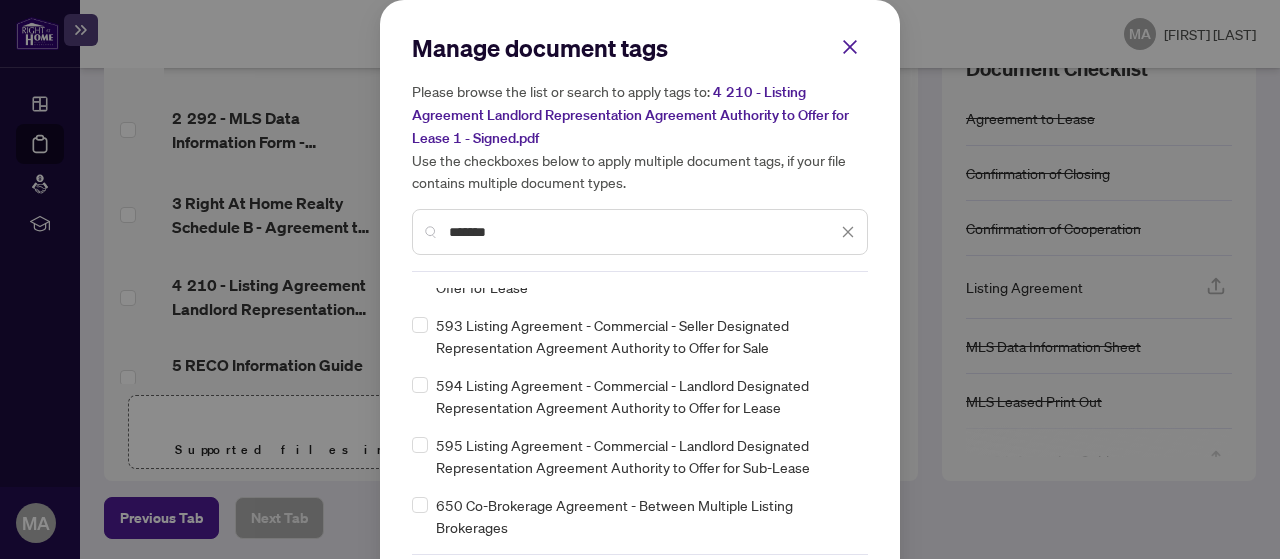 scroll, scrollTop: 1560, scrollLeft: 0, axis: vertical 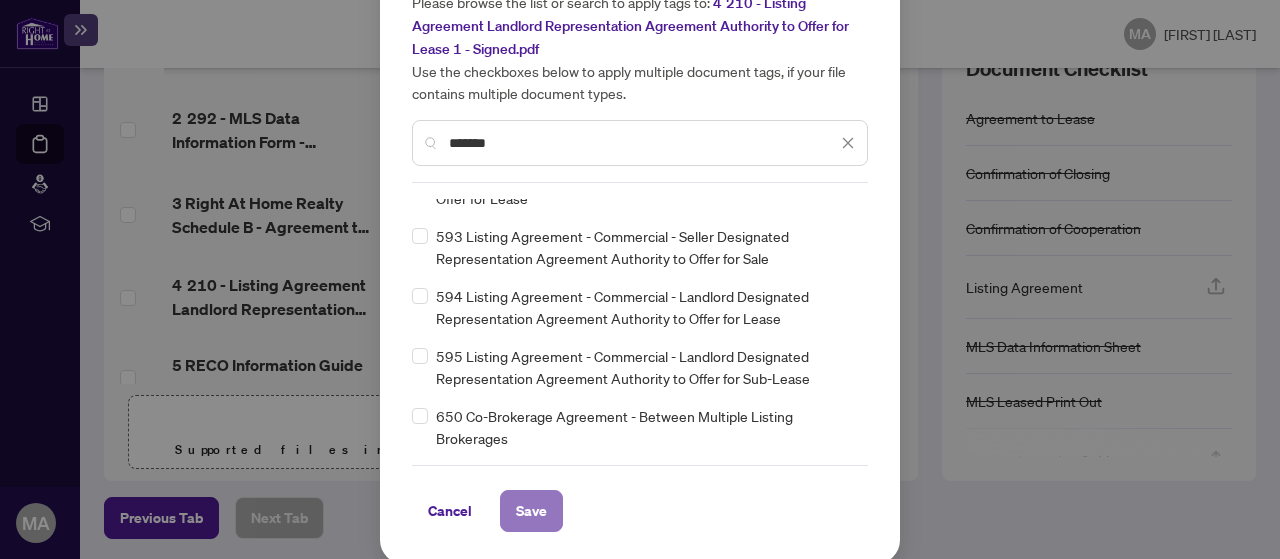 click on "Save" at bounding box center [531, 511] 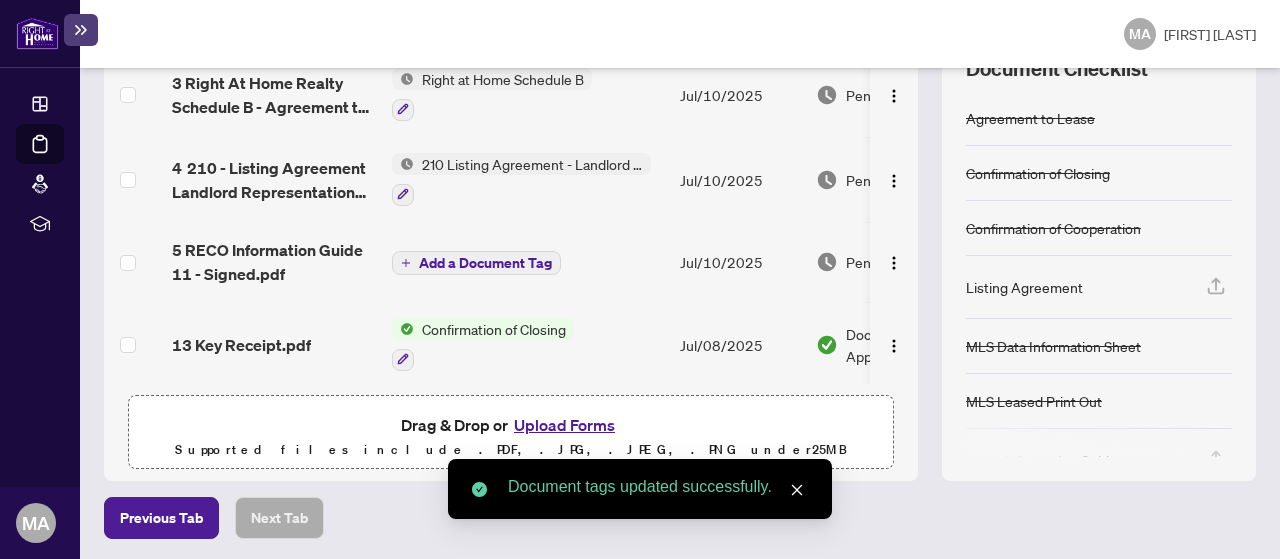 scroll, scrollTop: 100, scrollLeft: 0, axis: vertical 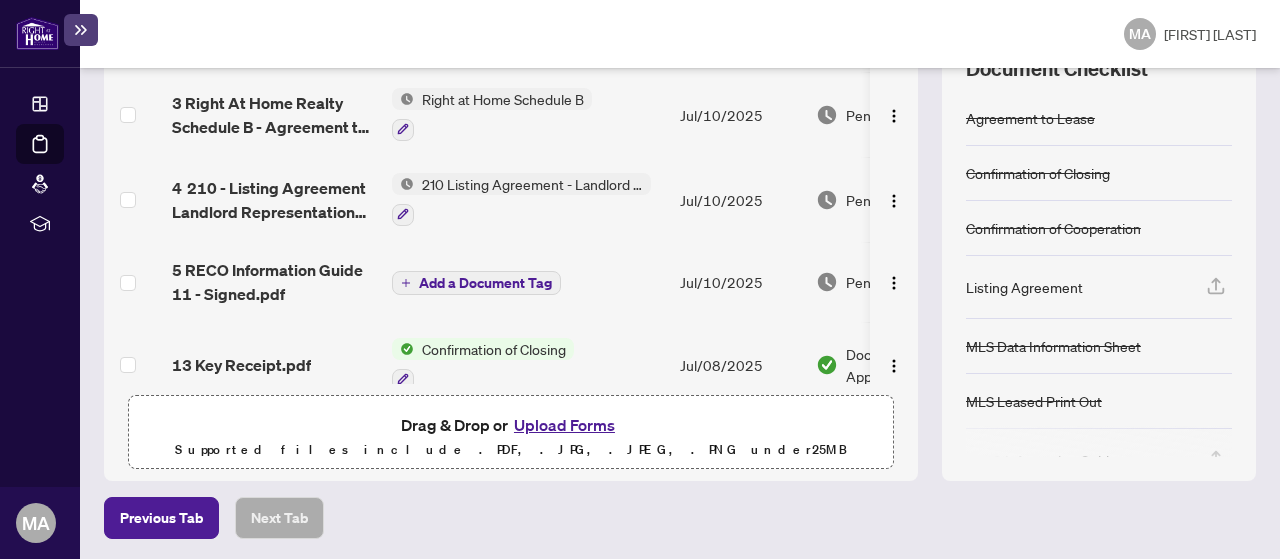 click on "Add a Document Tag" at bounding box center (485, 283) 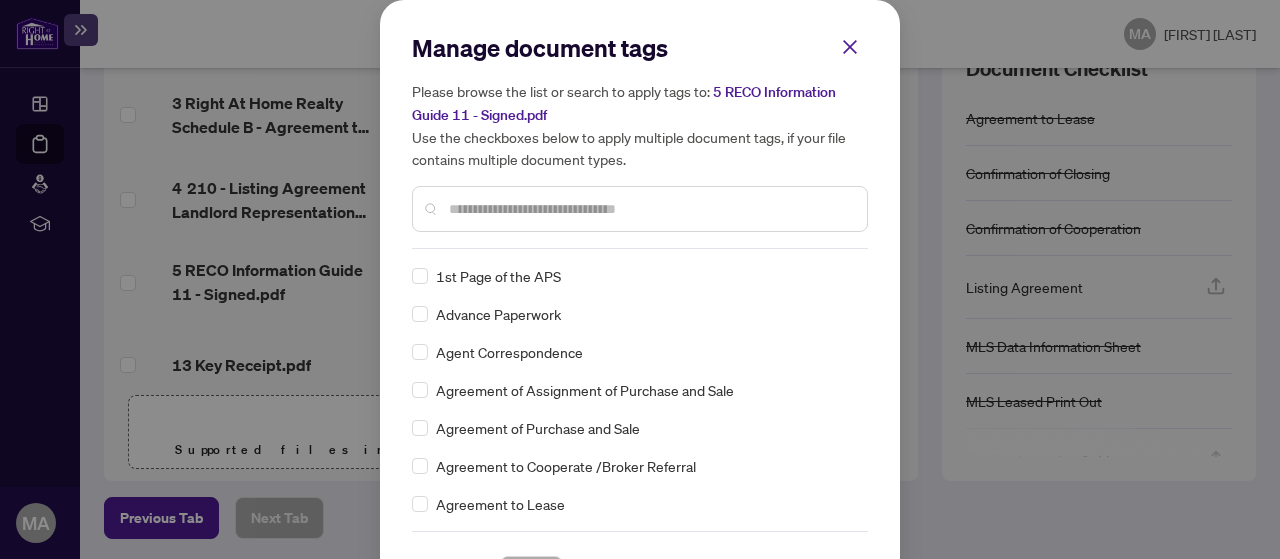 click at bounding box center [650, 209] 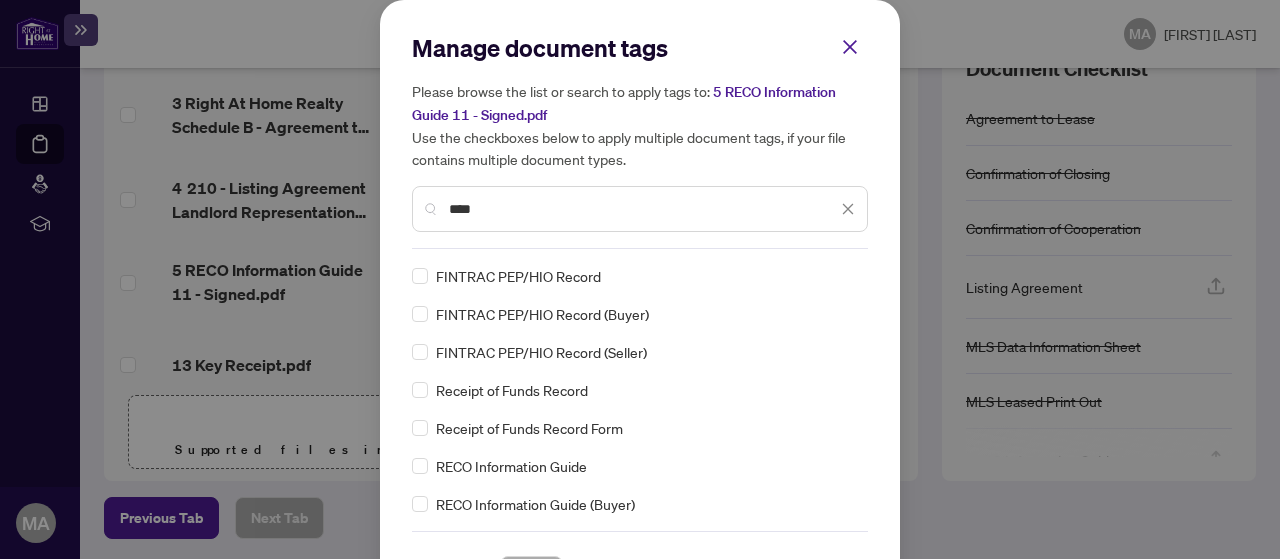 type on "****" 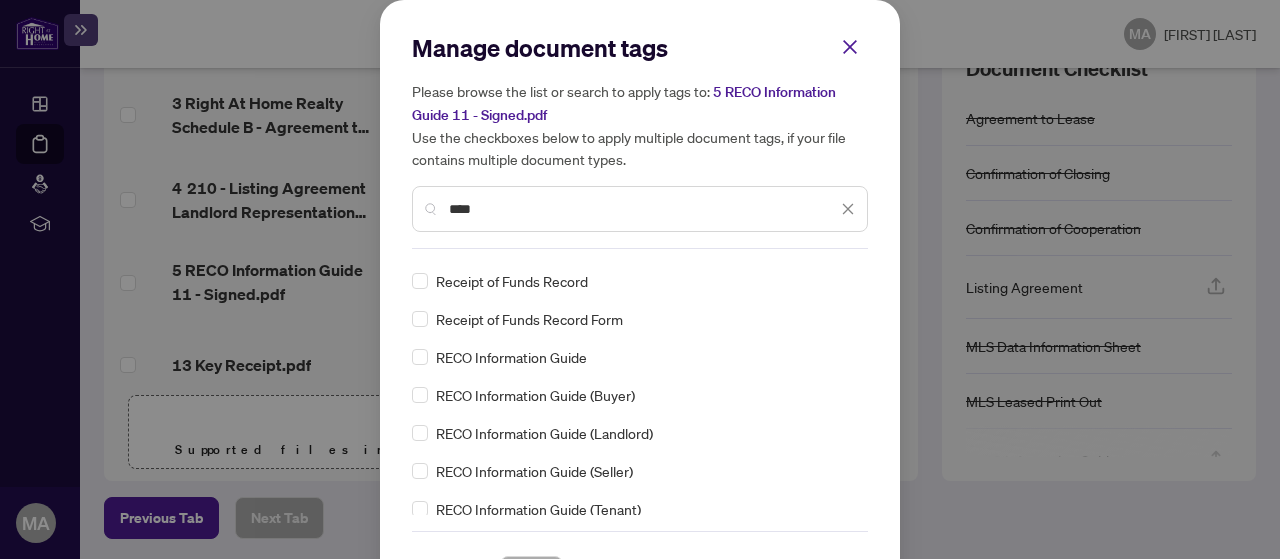 scroll, scrollTop: 122, scrollLeft: 0, axis: vertical 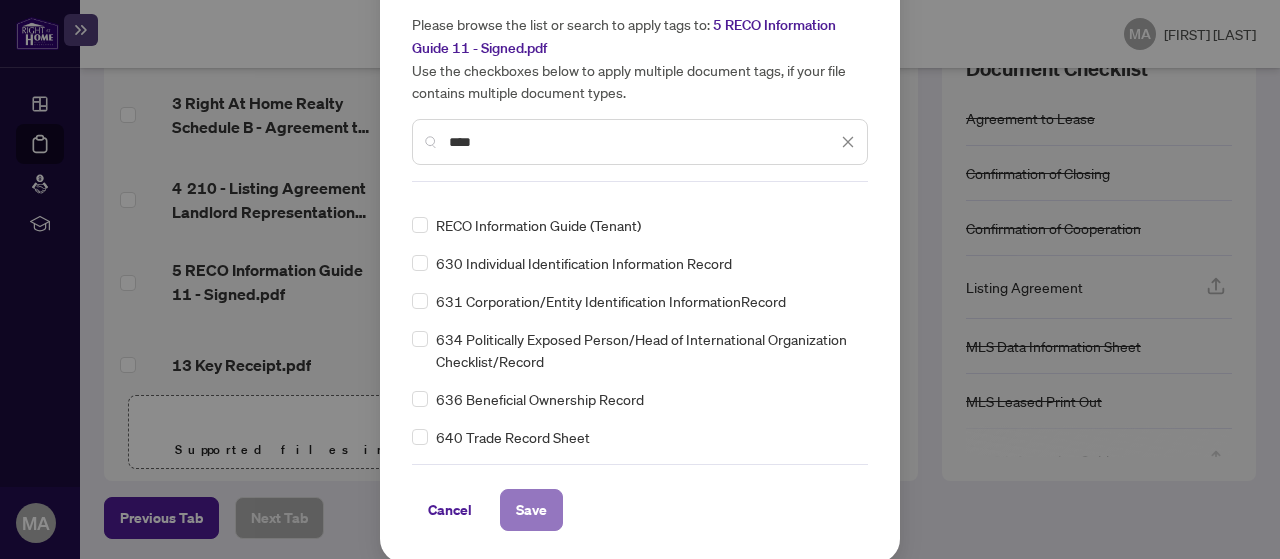 click on "Save" at bounding box center [531, 510] 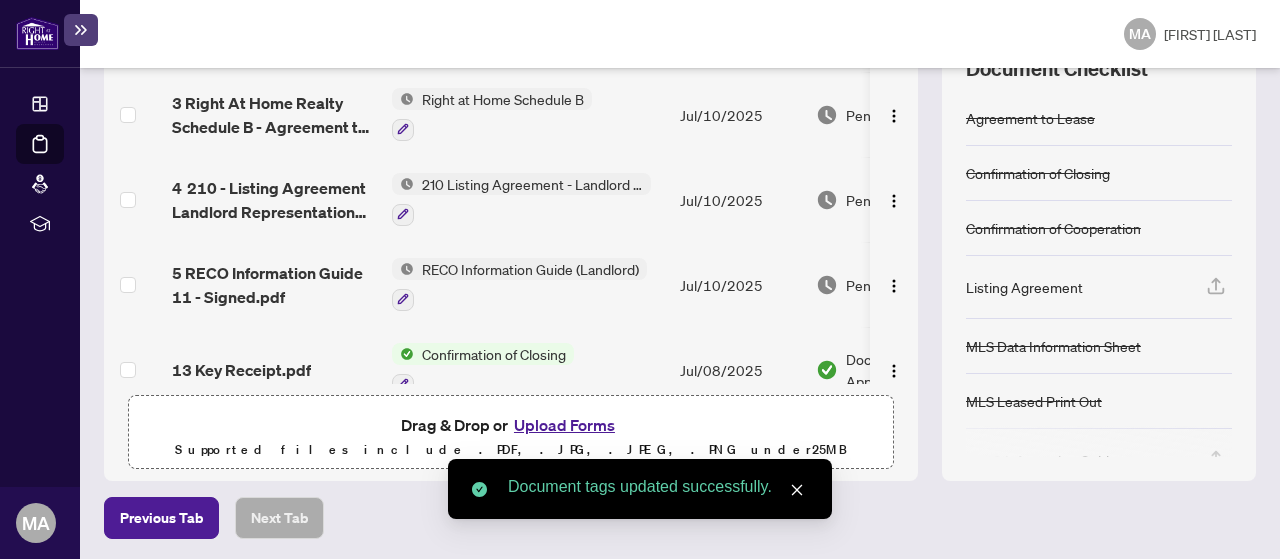 scroll, scrollTop: 0, scrollLeft: 0, axis: both 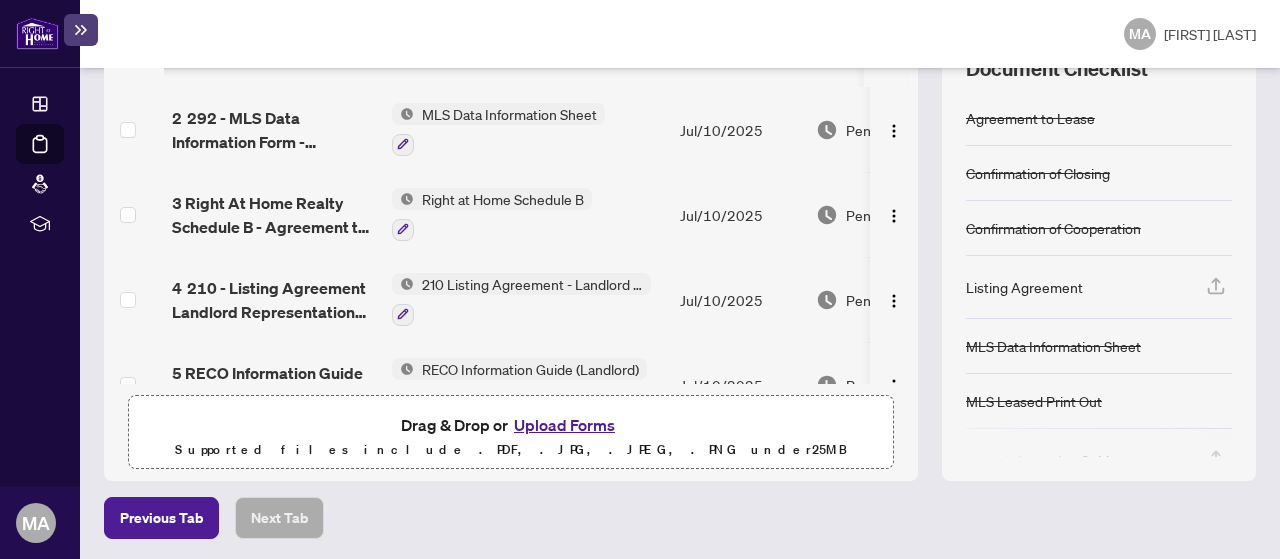 click on "Upload Forms" at bounding box center (564, 425) 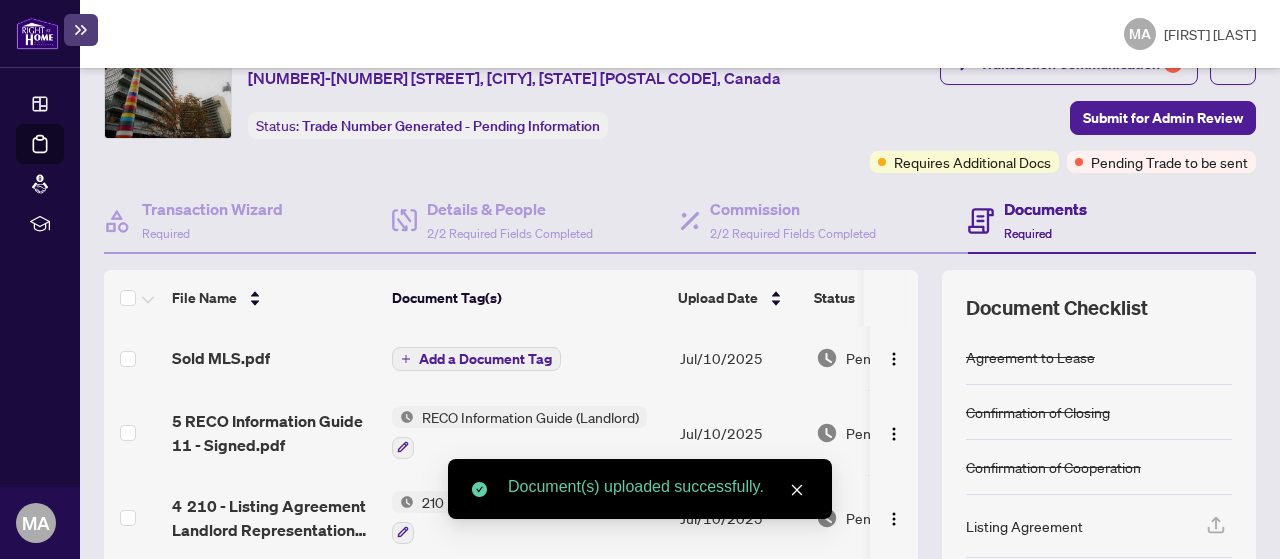 scroll, scrollTop: 127, scrollLeft: 0, axis: vertical 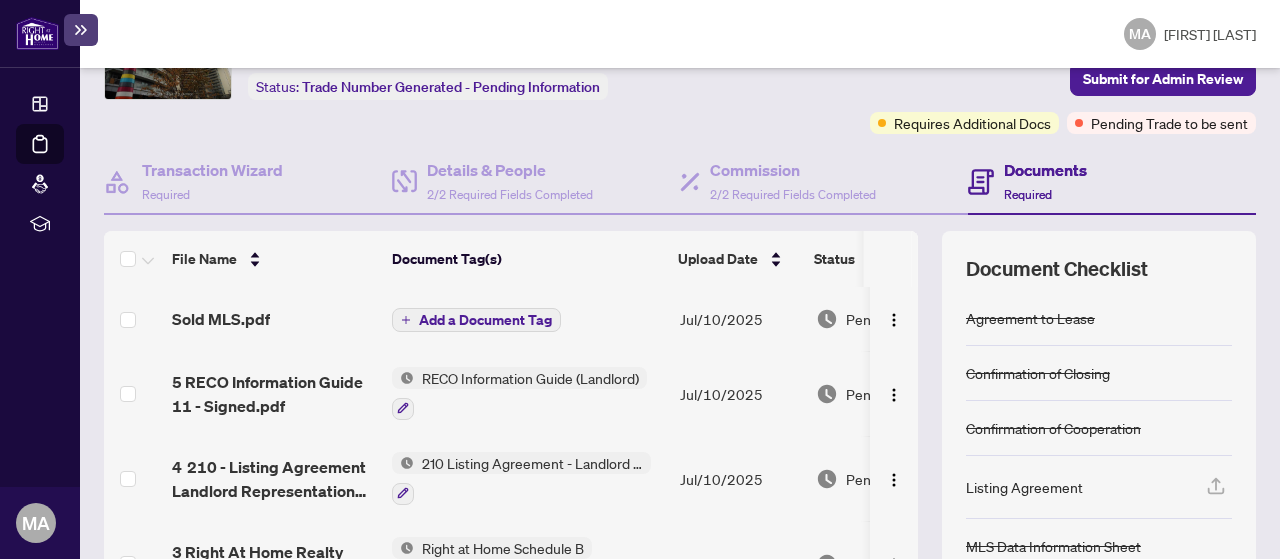 click on "Add a Document Tag" at bounding box center [485, 320] 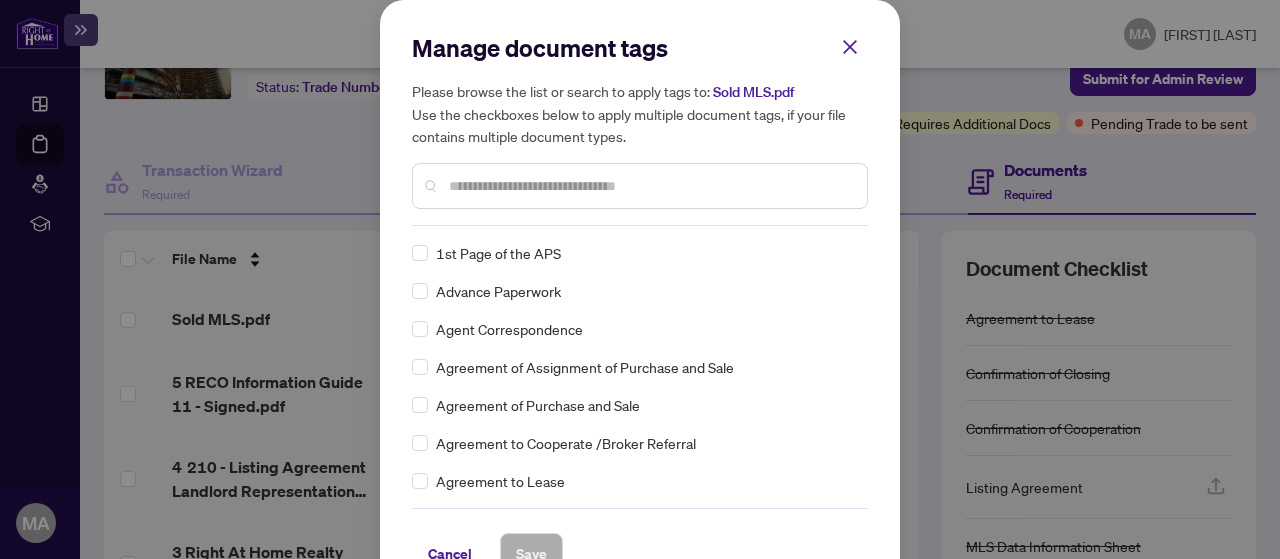 click at bounding box center (650, 186) 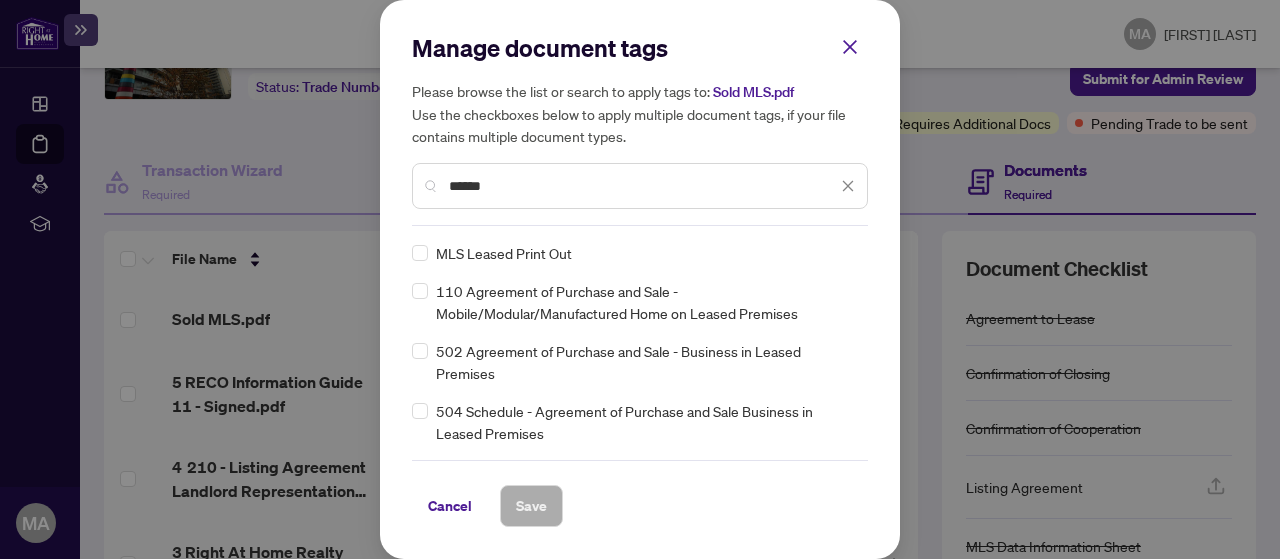 type on "******" 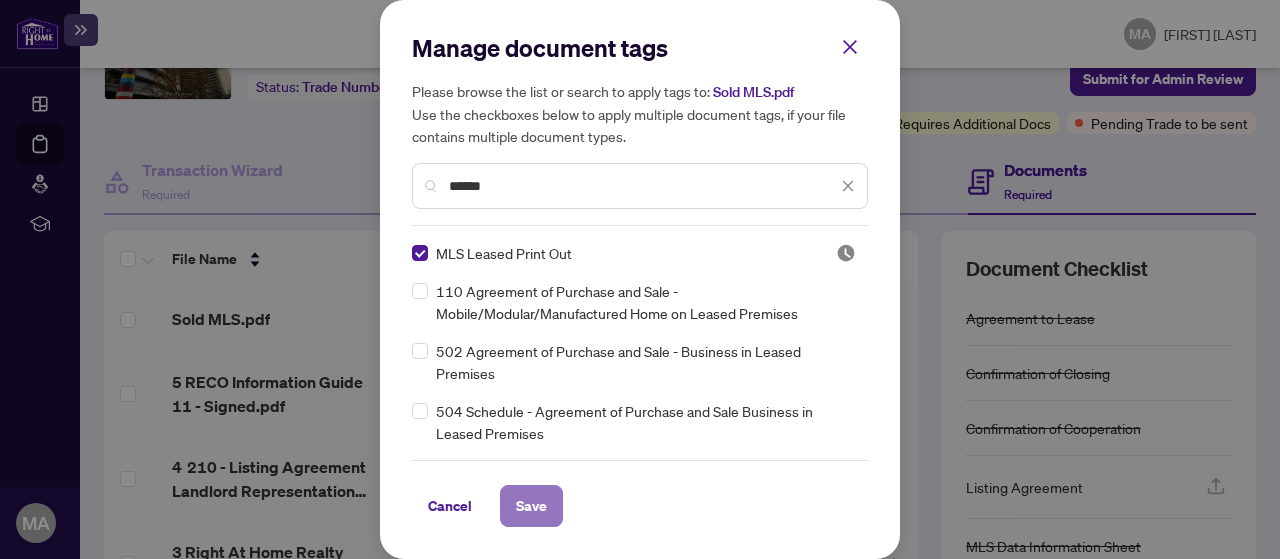 click on "Save" at bounding box center (531, 506) 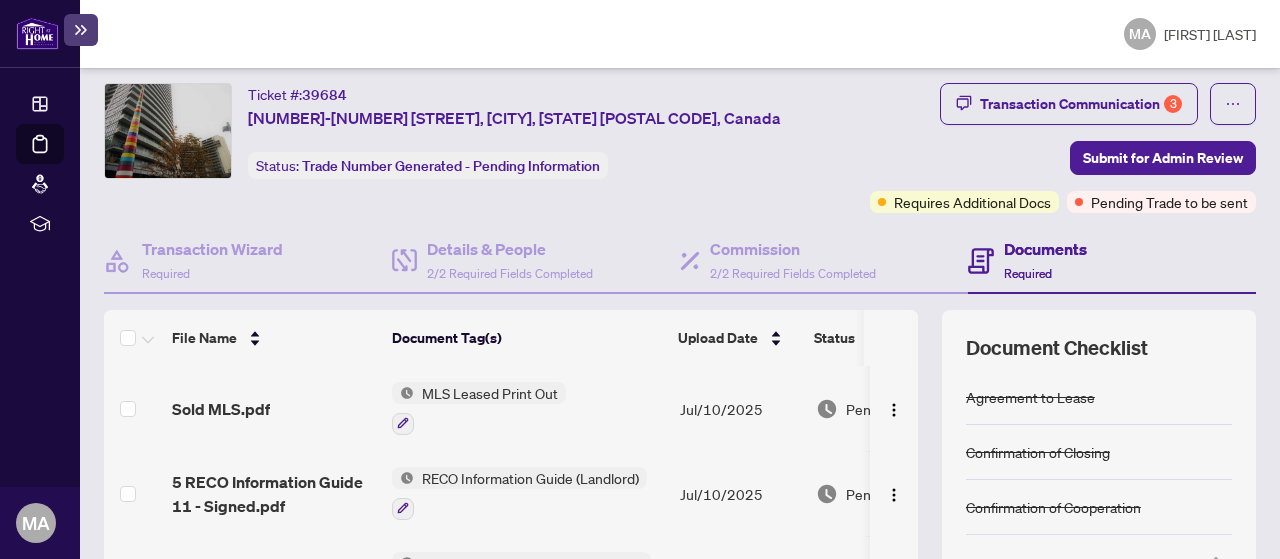 scroll, scrollTop: 36, scrollLeft: 0, axis: vertical 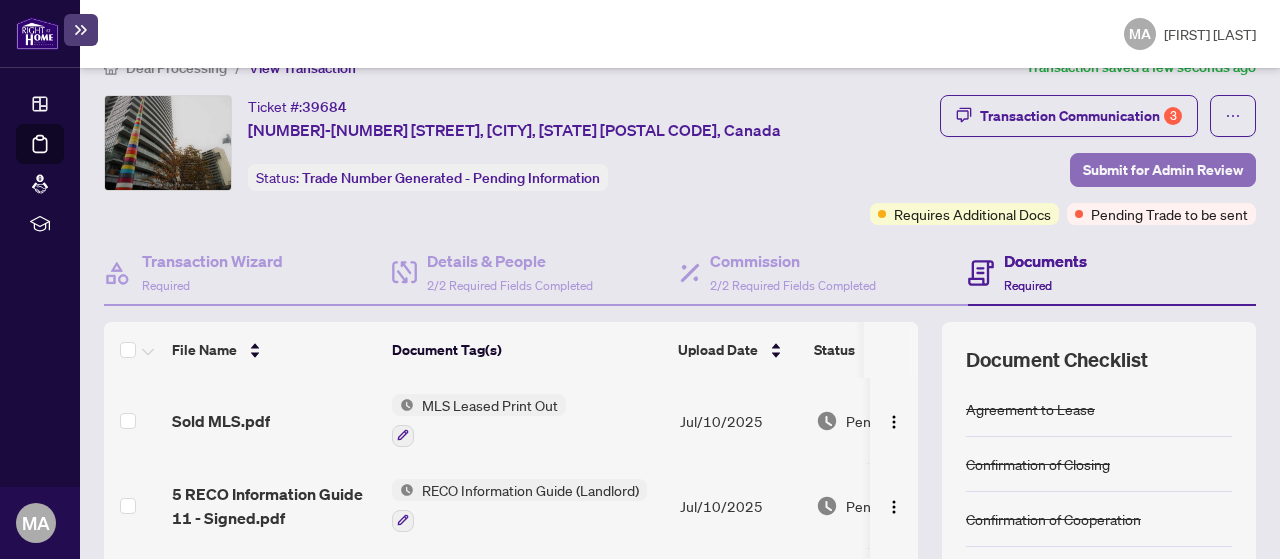 click on "Submit for Admin Review" at bounding box center [1163, 170] 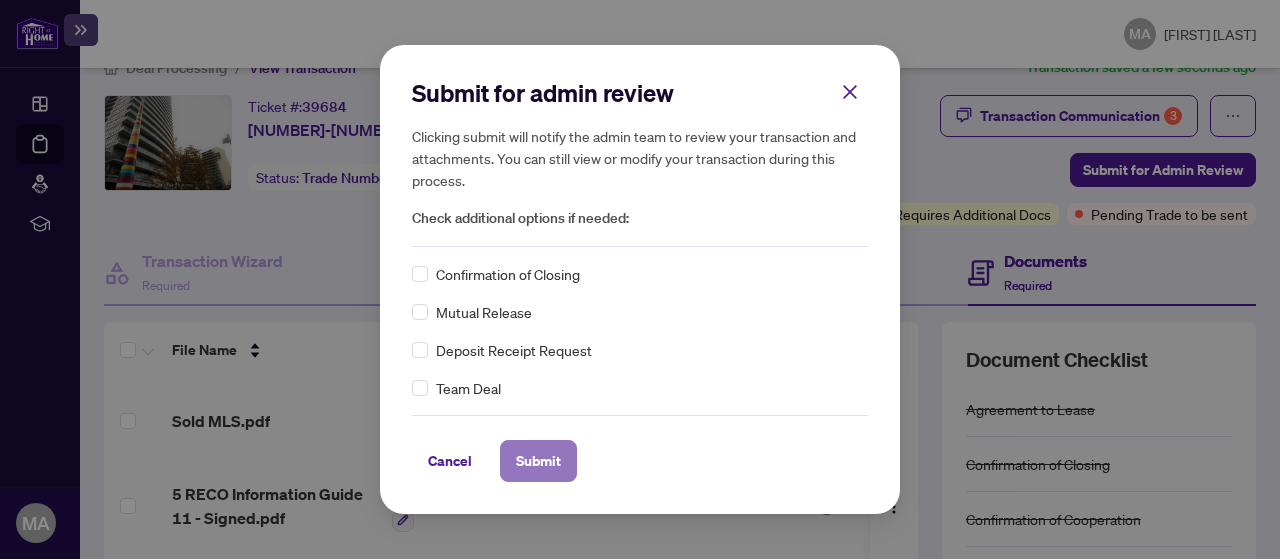 click on "Submit" at bounding box center [538, 461] 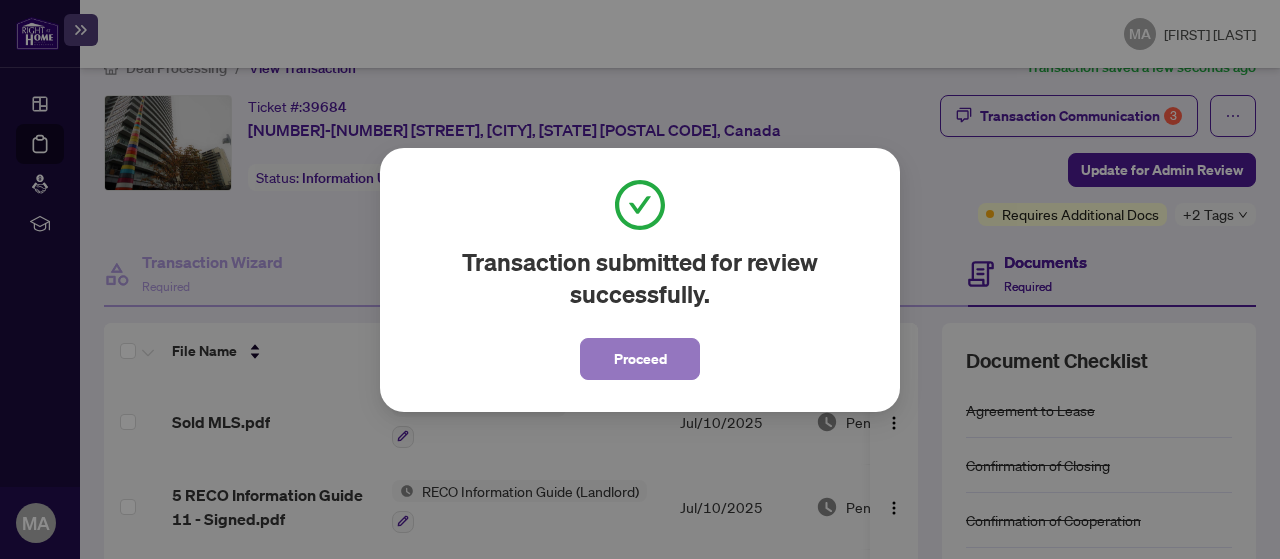 click on "Proceed" at bounding box center [640, 359] 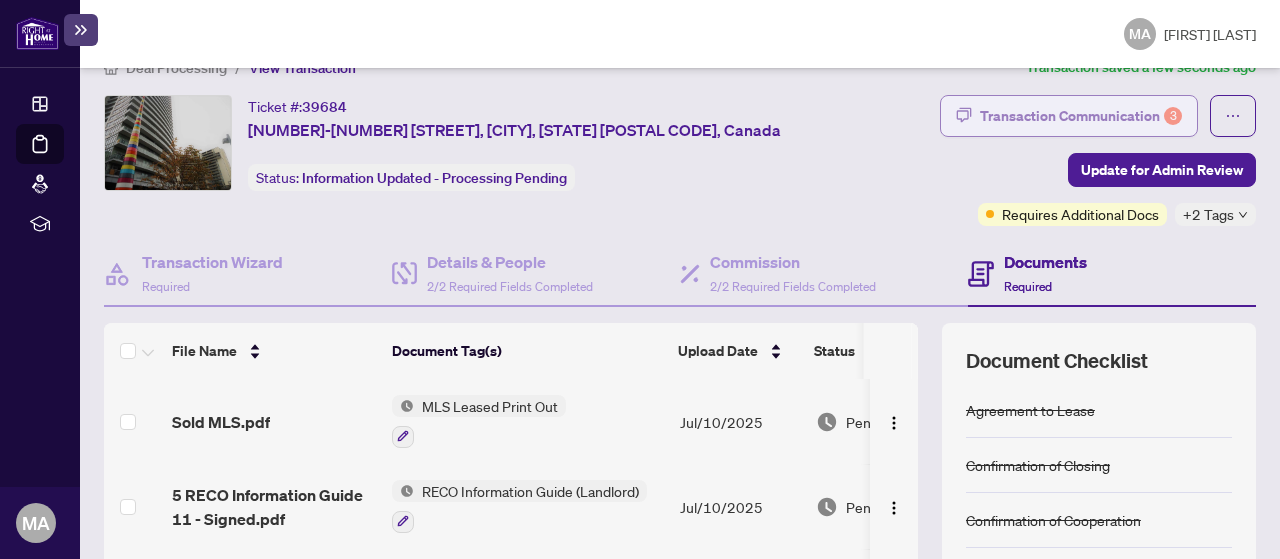 click on "Transaction Communication 3" at bounding box center [1081, 116] 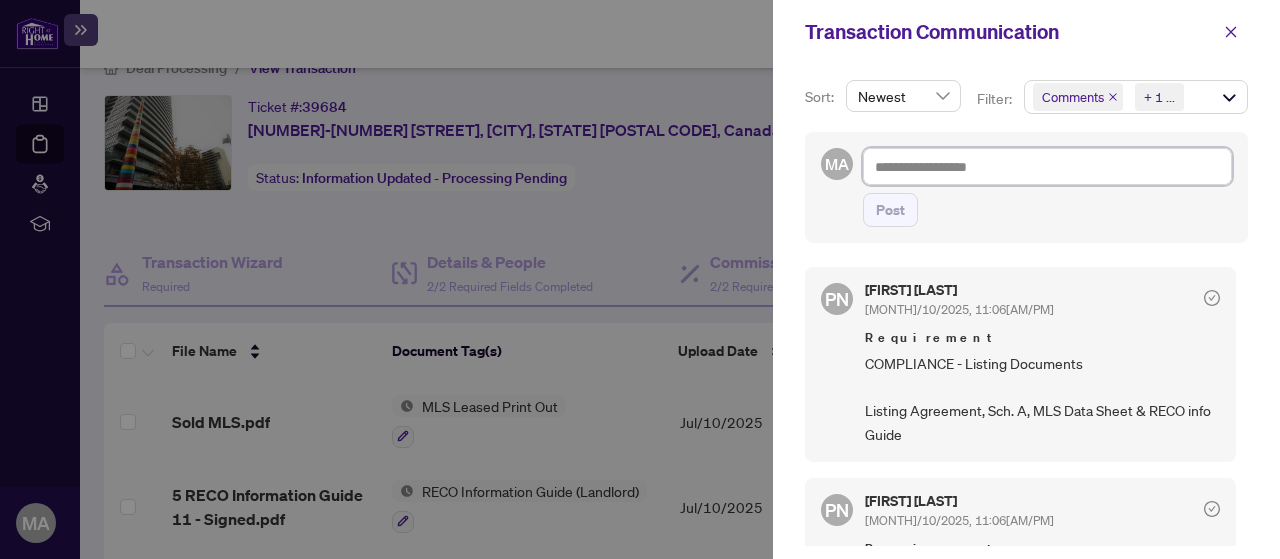 click at bounding box center (1047, 166) 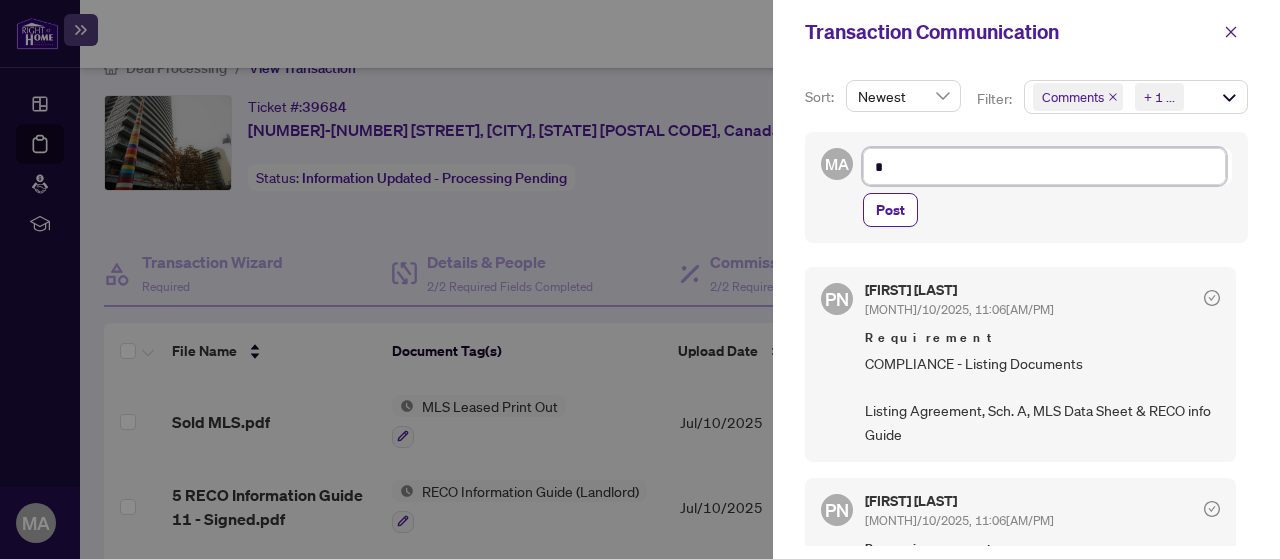 type on "**" 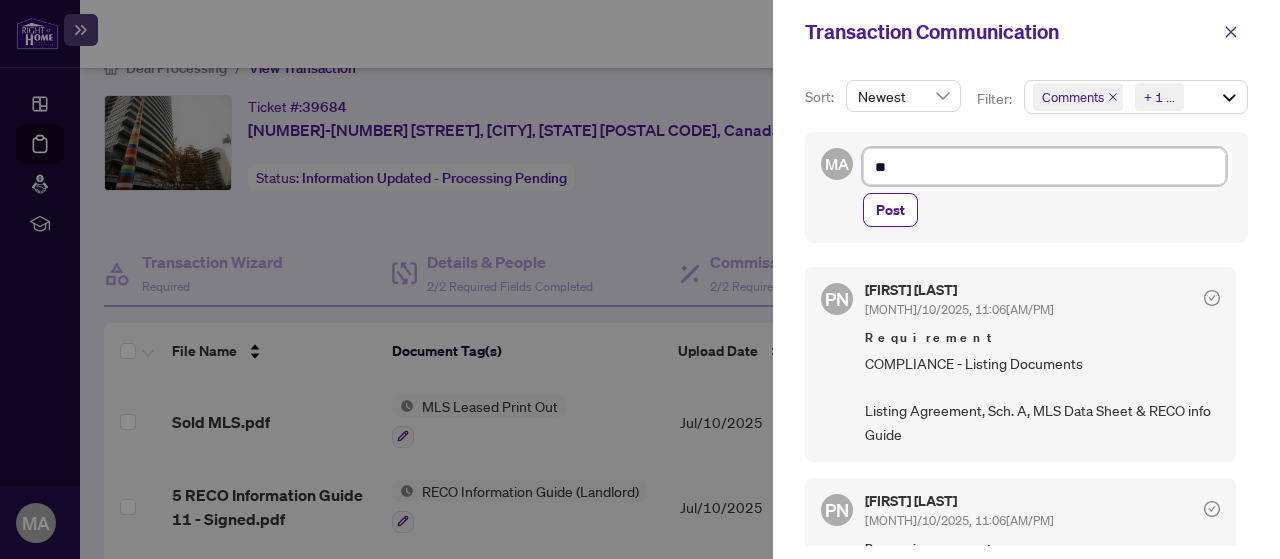 type on "***" 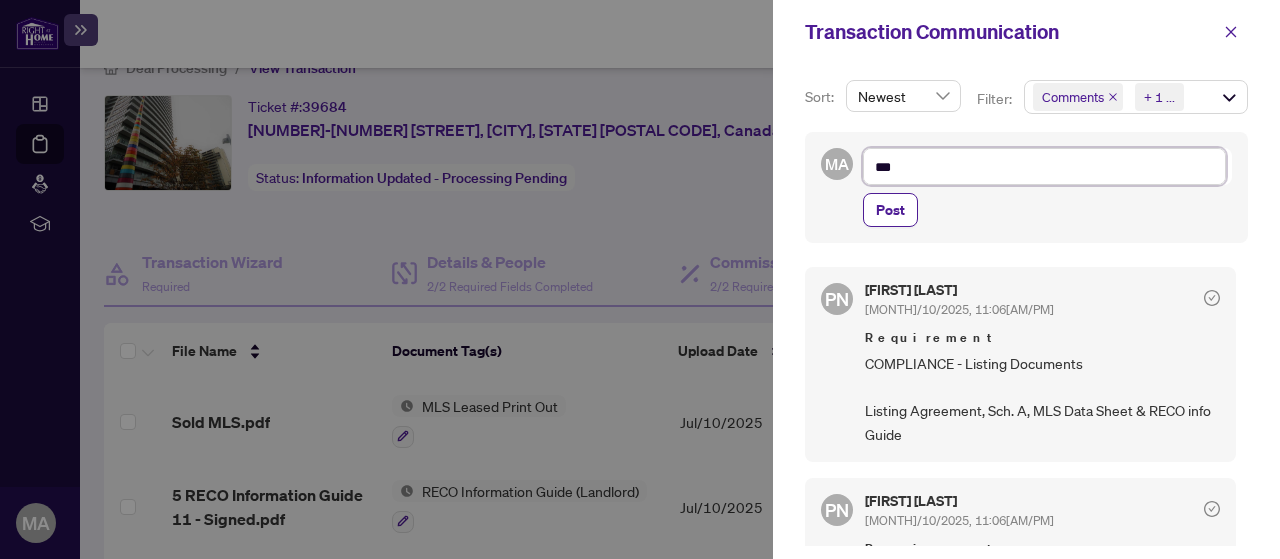 type on "****" 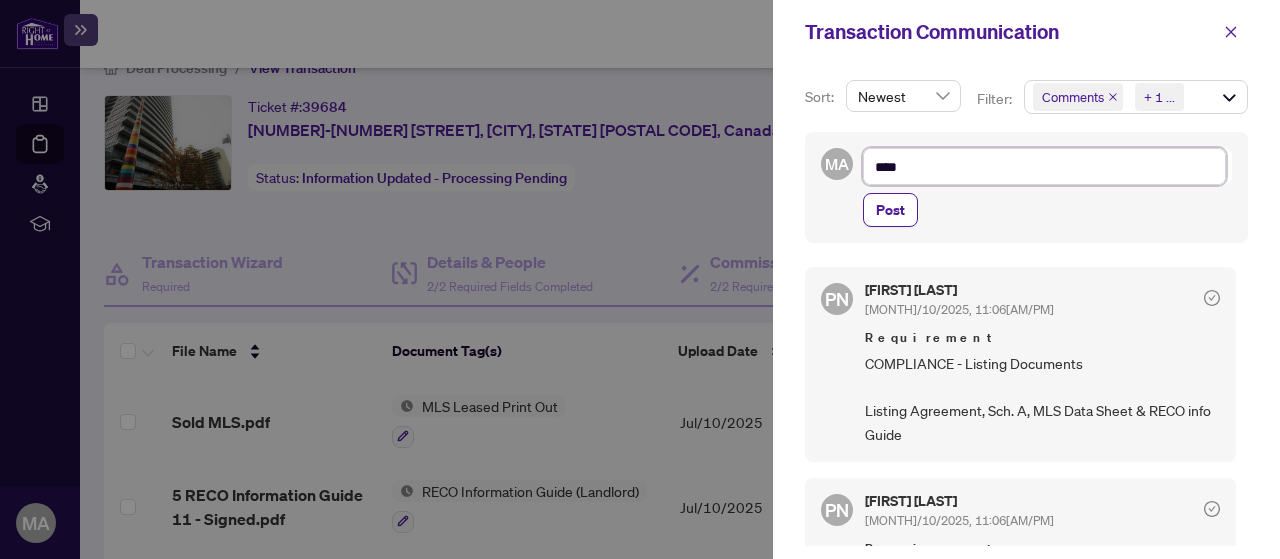 type on "*****" 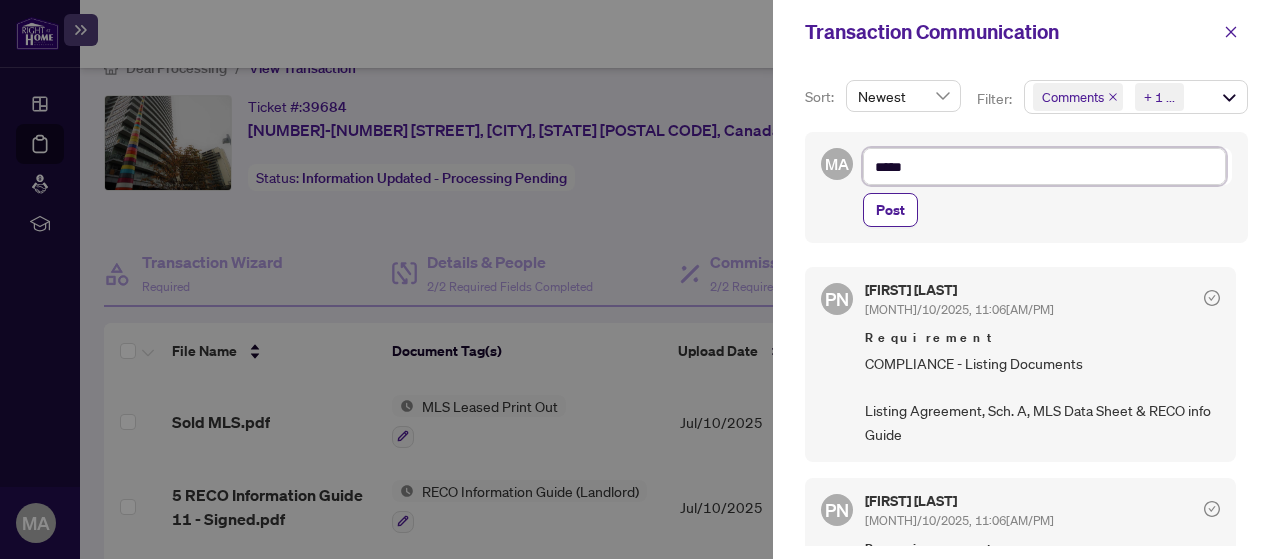 type on "******" 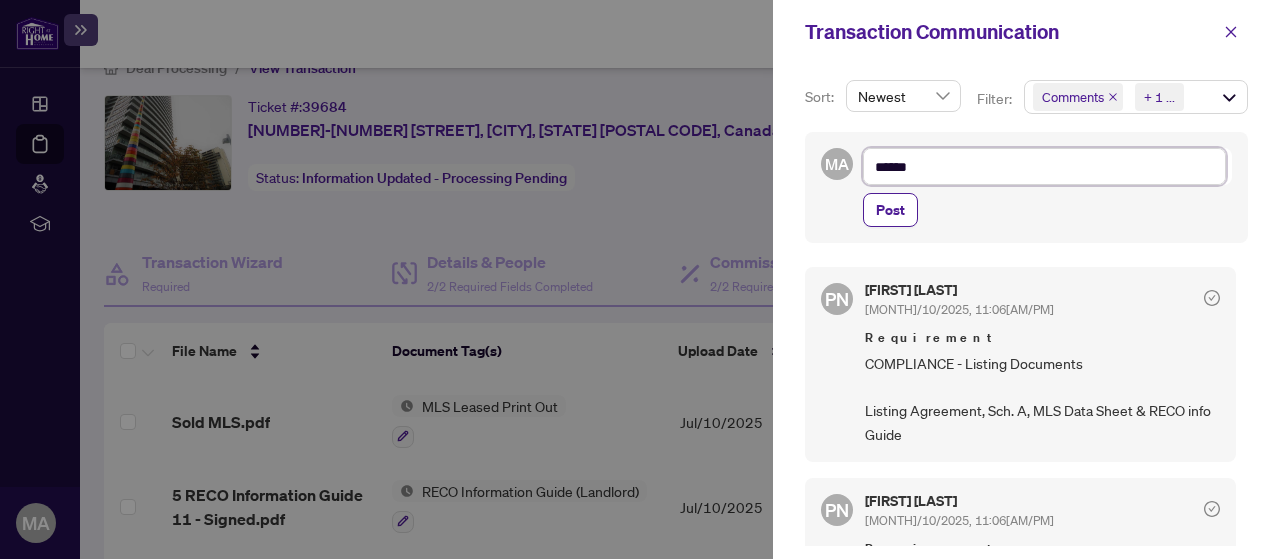 type on "*******" 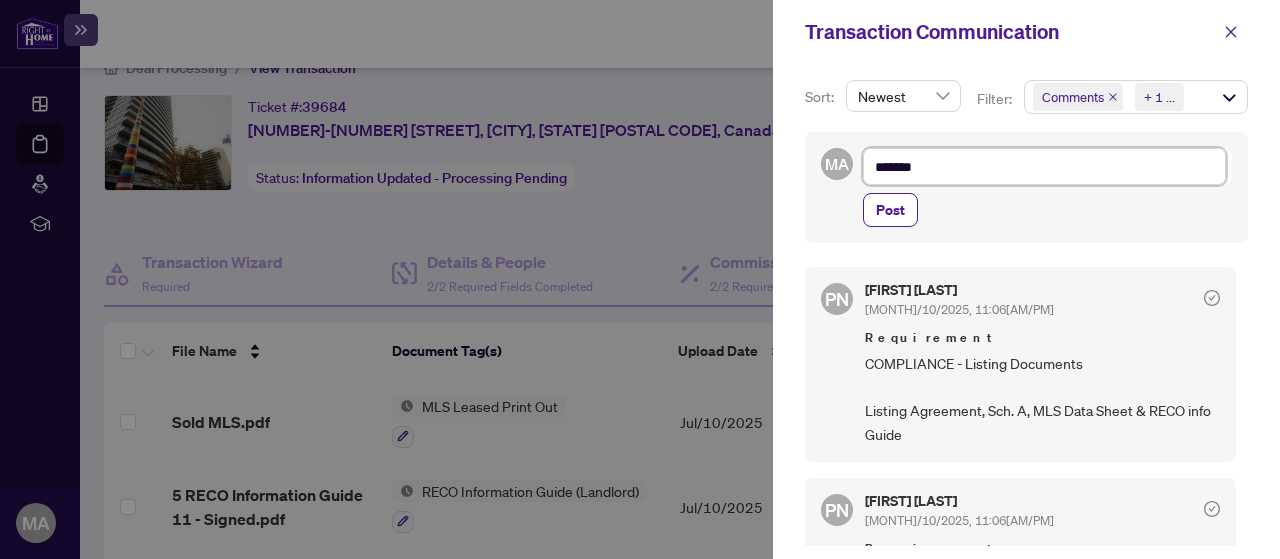 type on "*******" 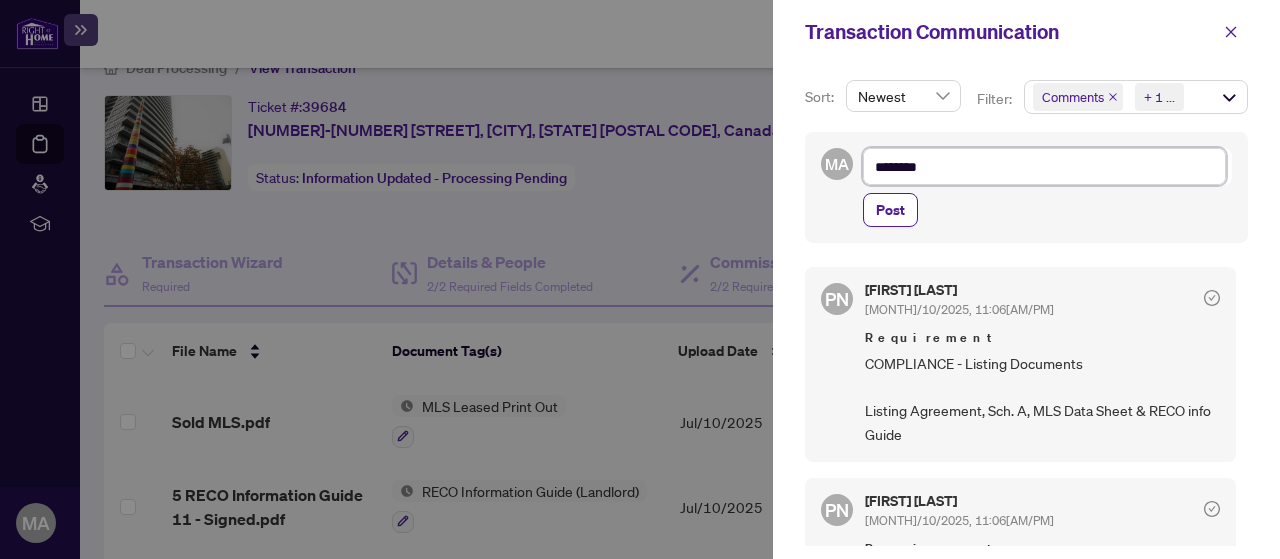 type on "*********" 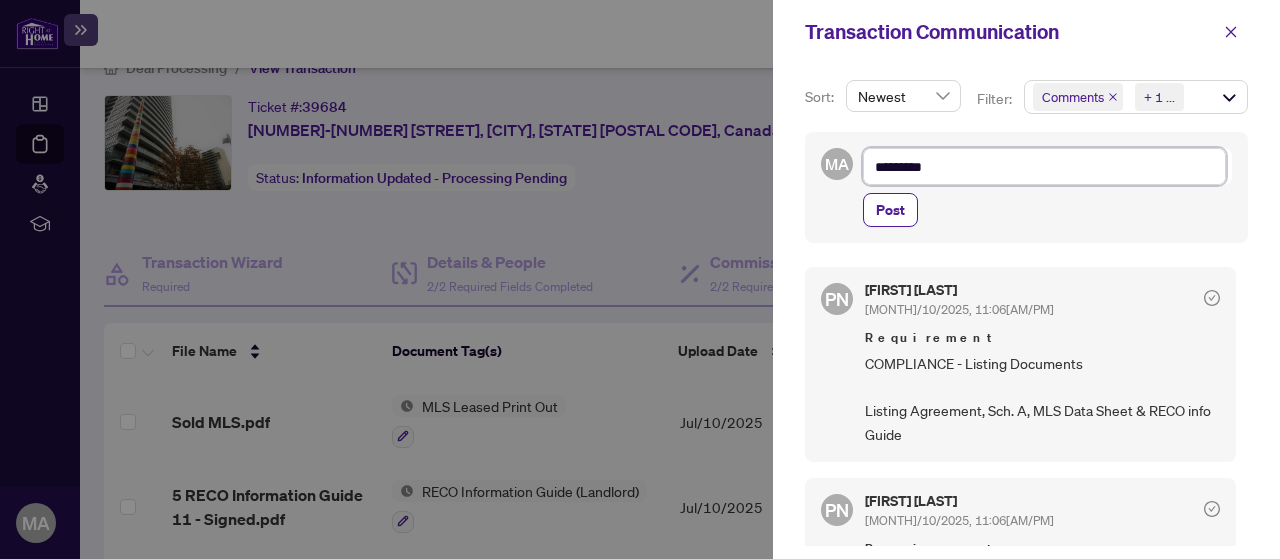 type on "**********" 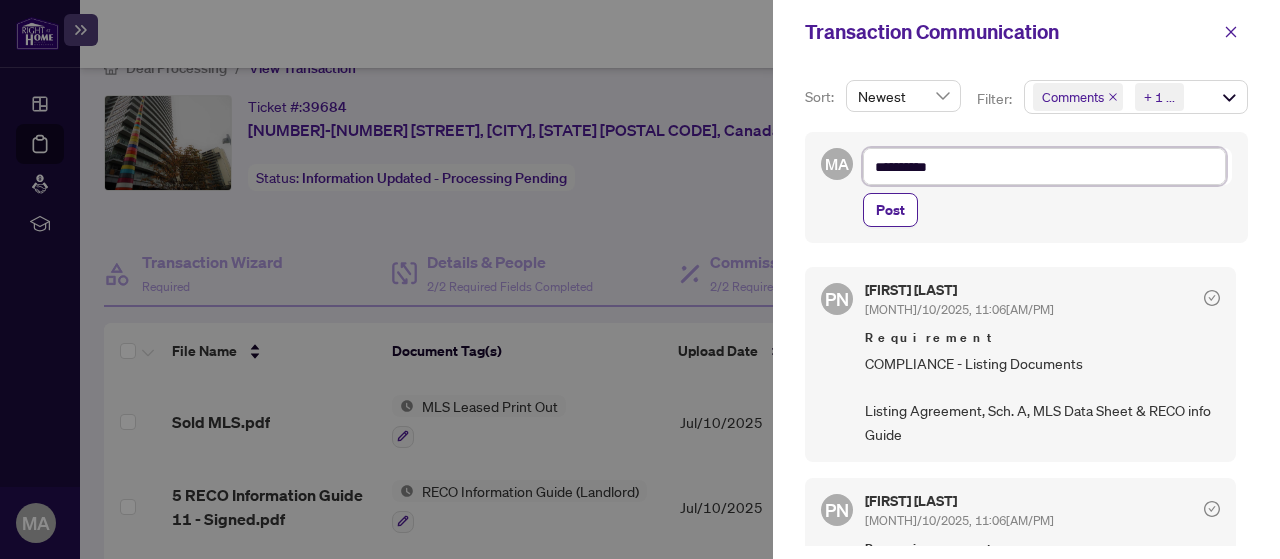 type on "**********" 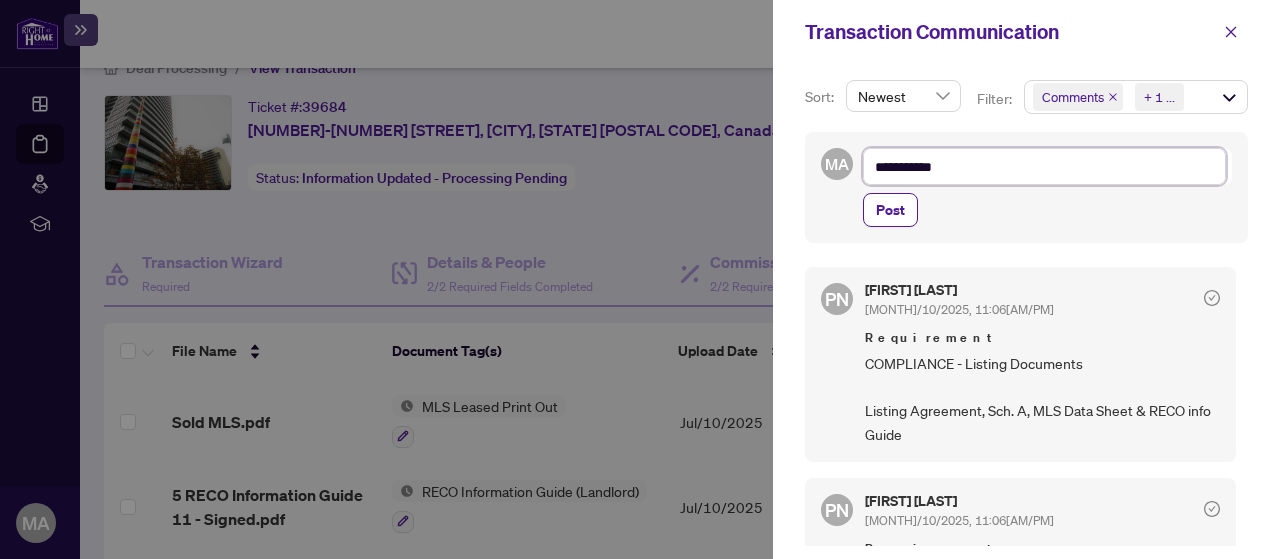 type on "**********" 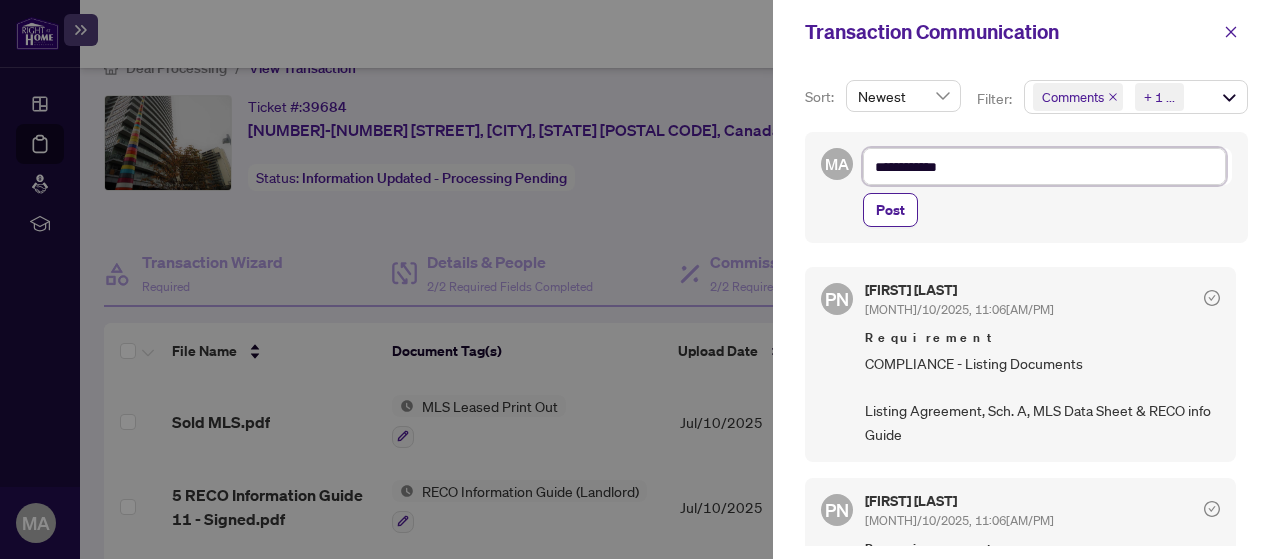 type on "**********" 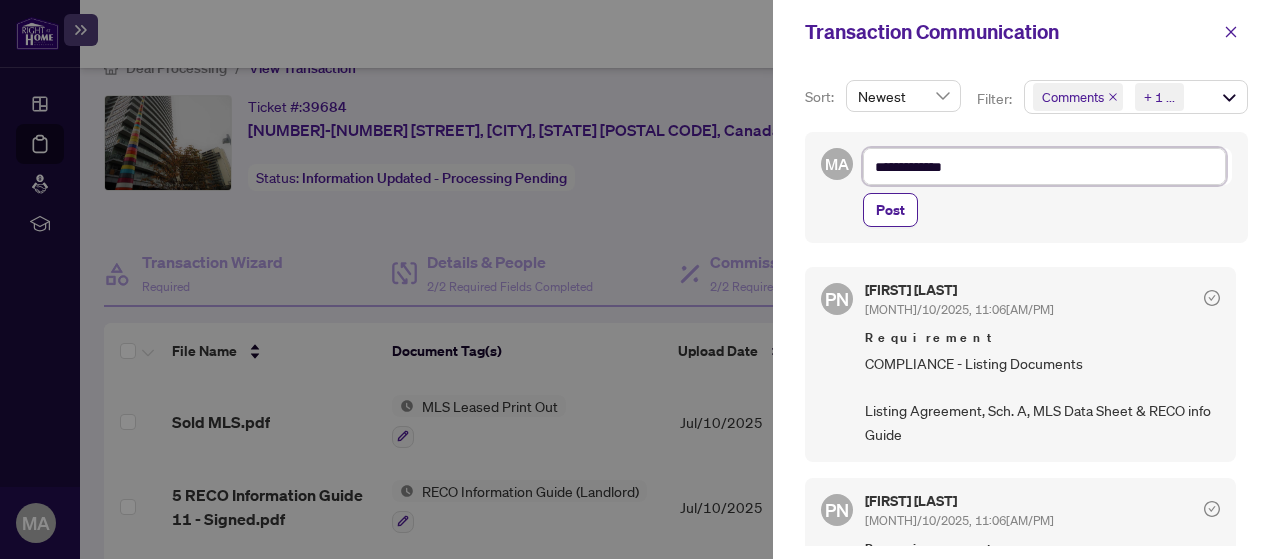 type on "**********" 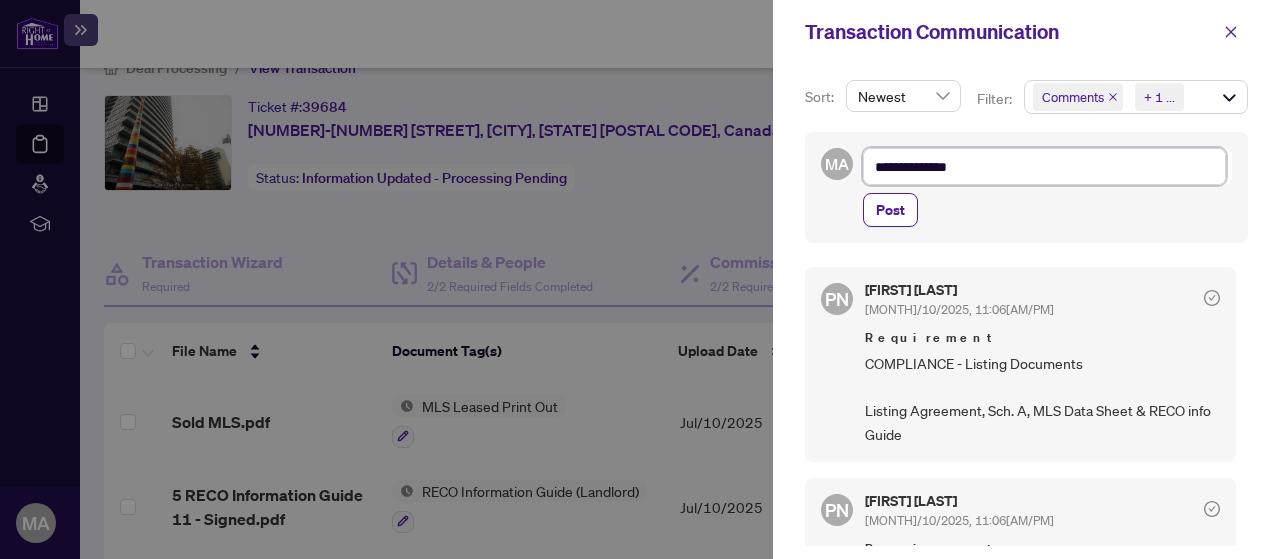 type on "**********" 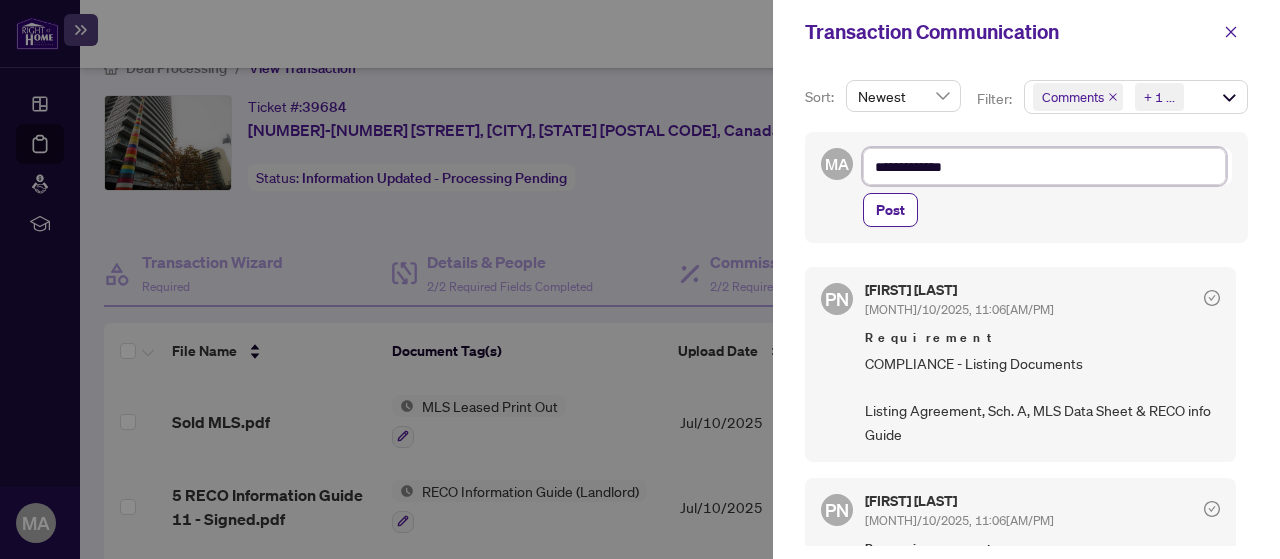 type on "**********" 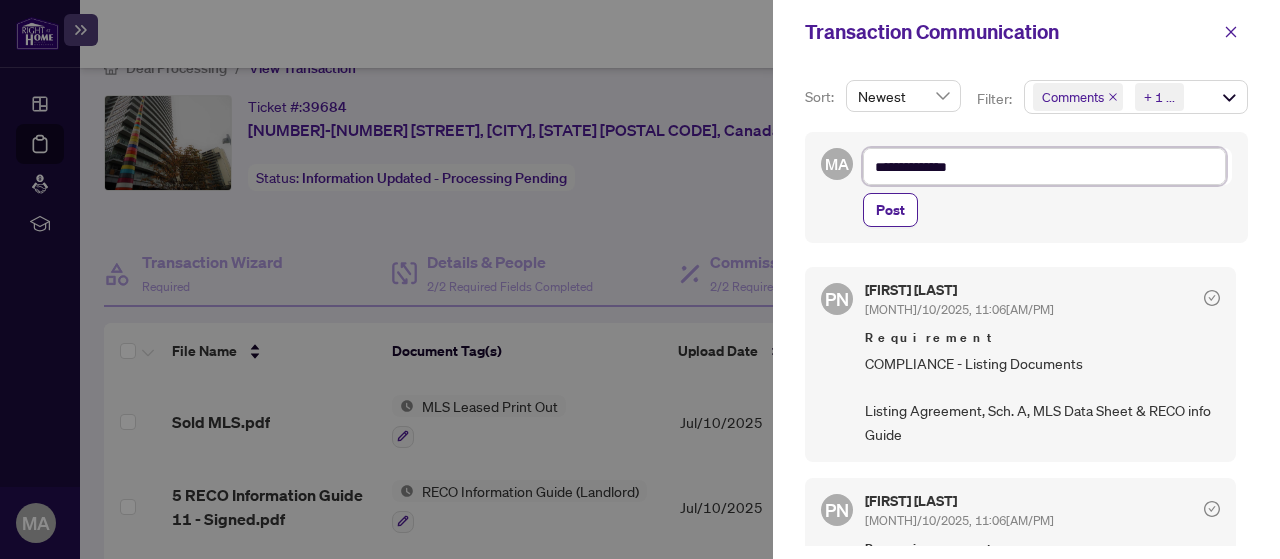 type on "**********" 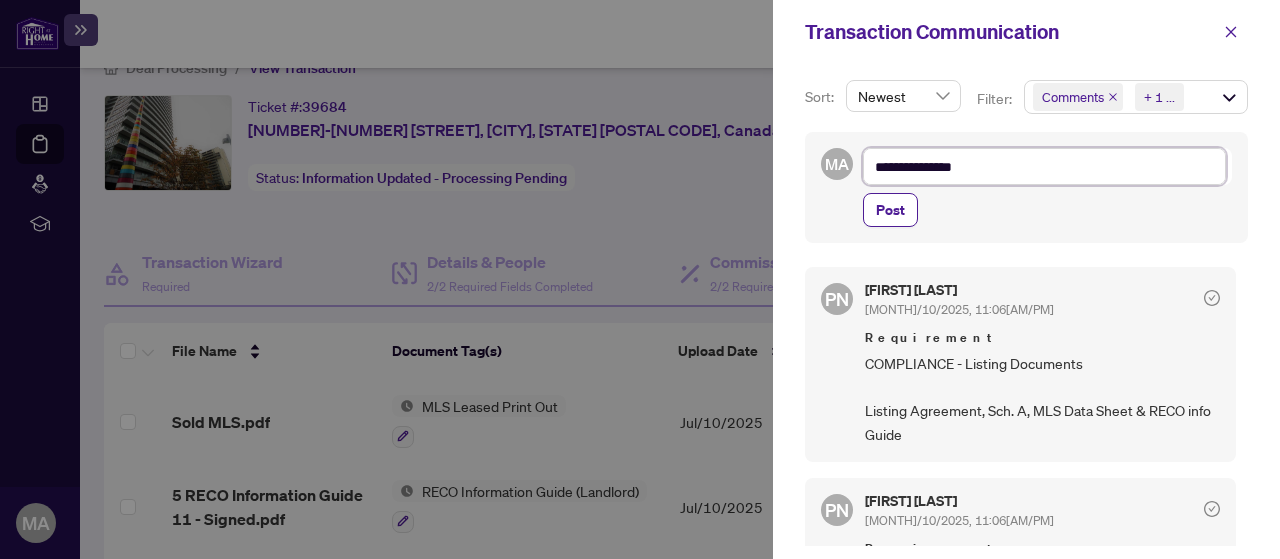 type on "**********" 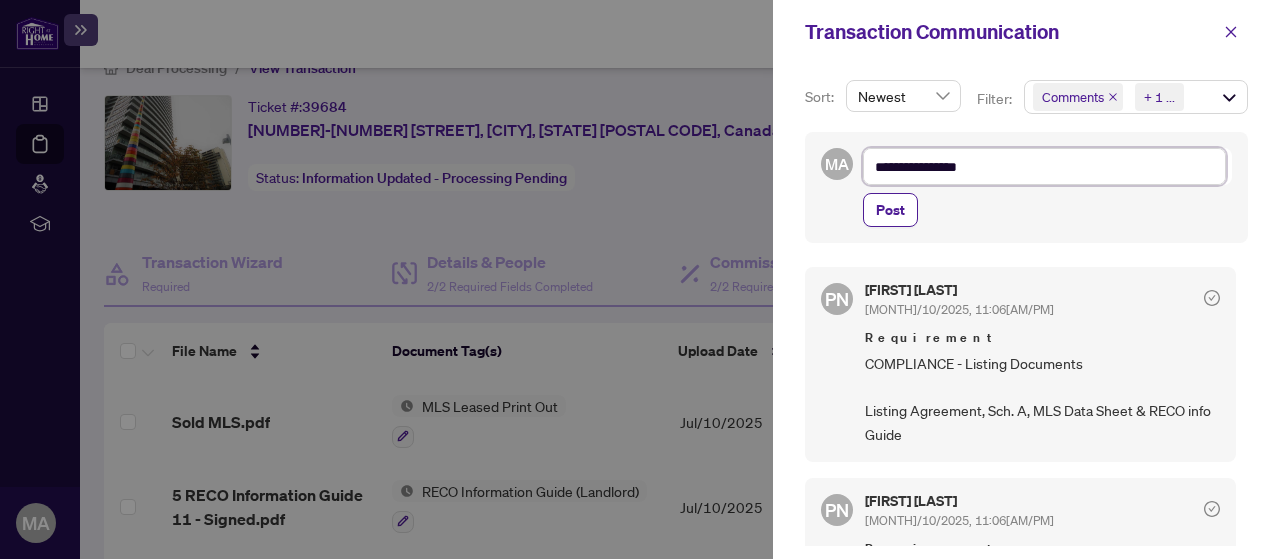 type on "**********" 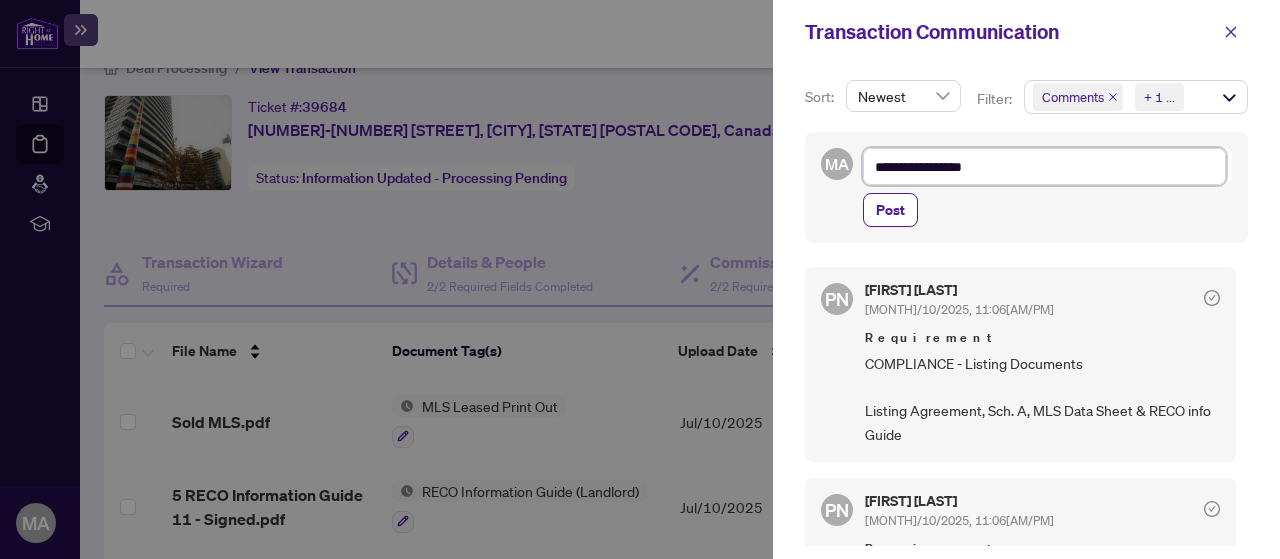 type on "**********" 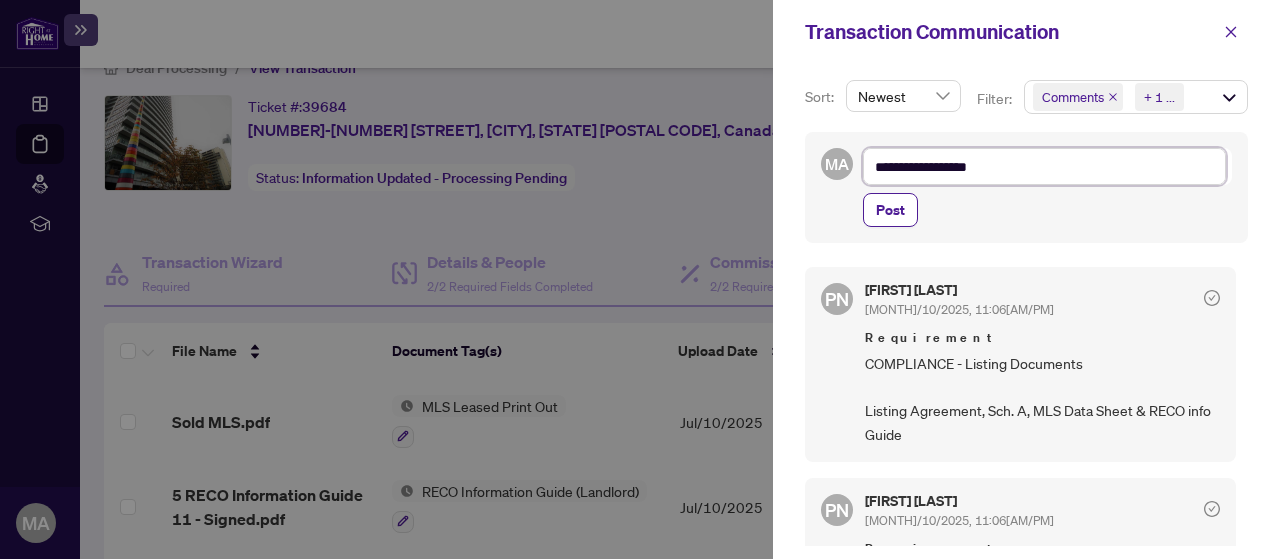 type on "**********" 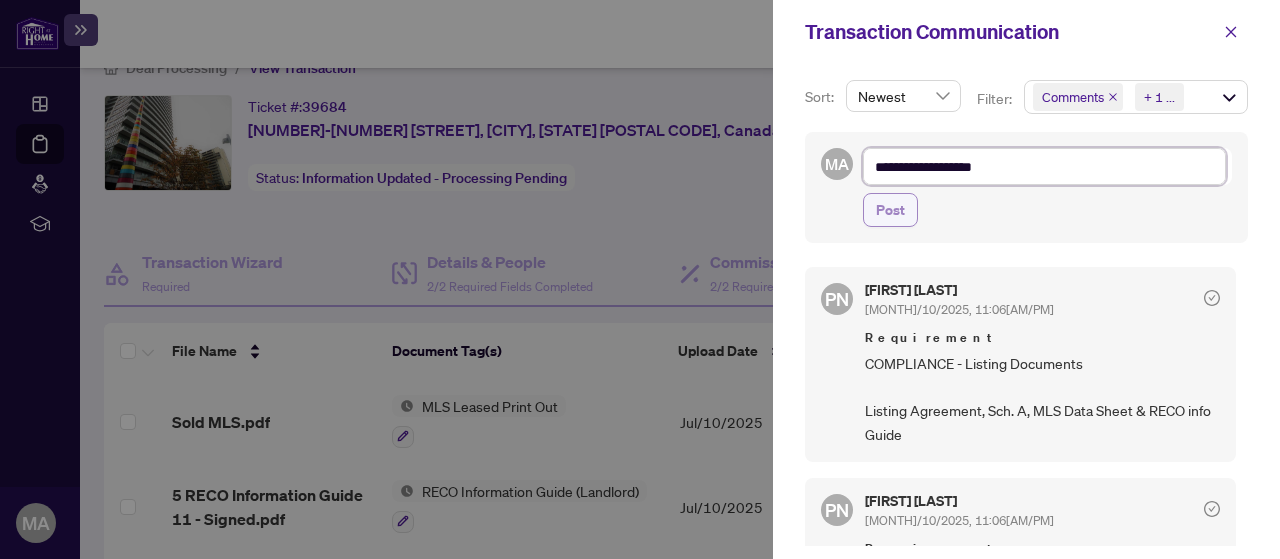 type on "**********" 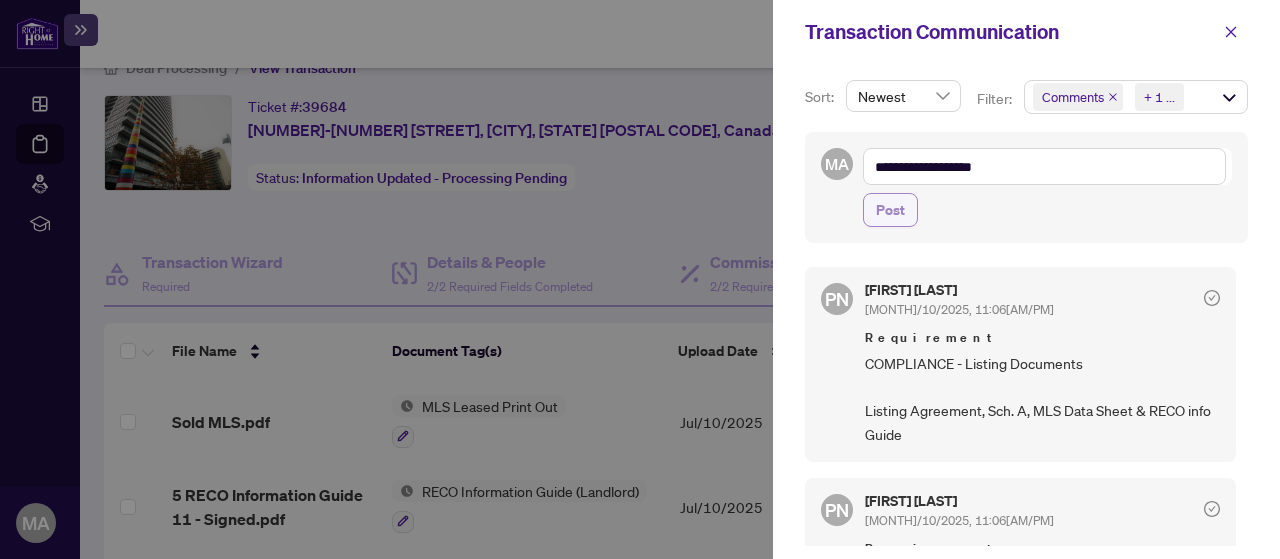 click on "Post" at bounding box center [890, 210] 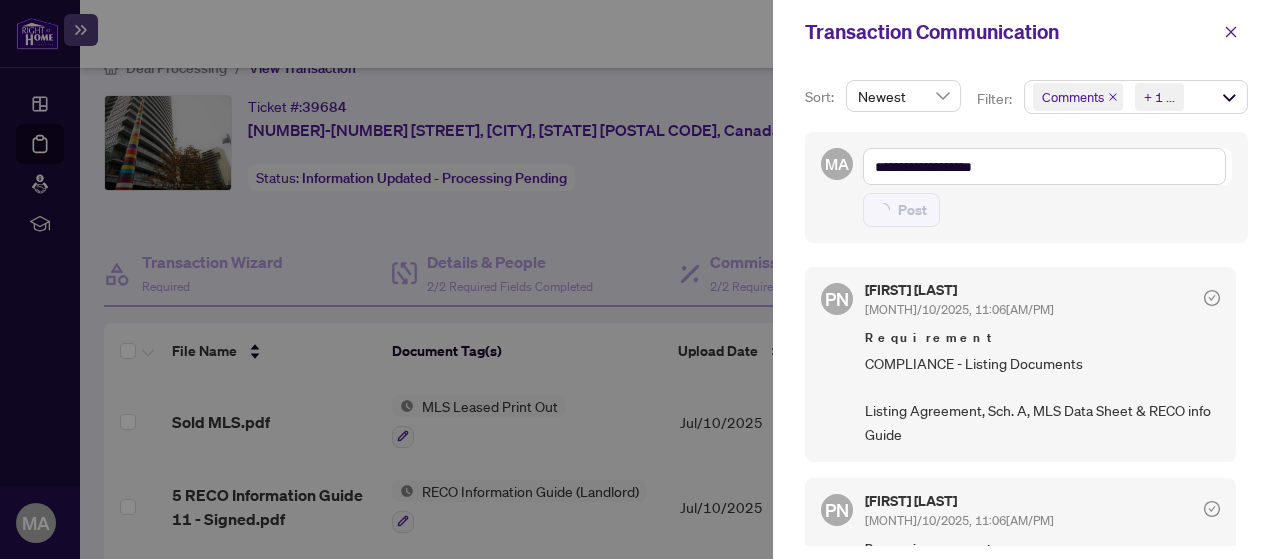 type 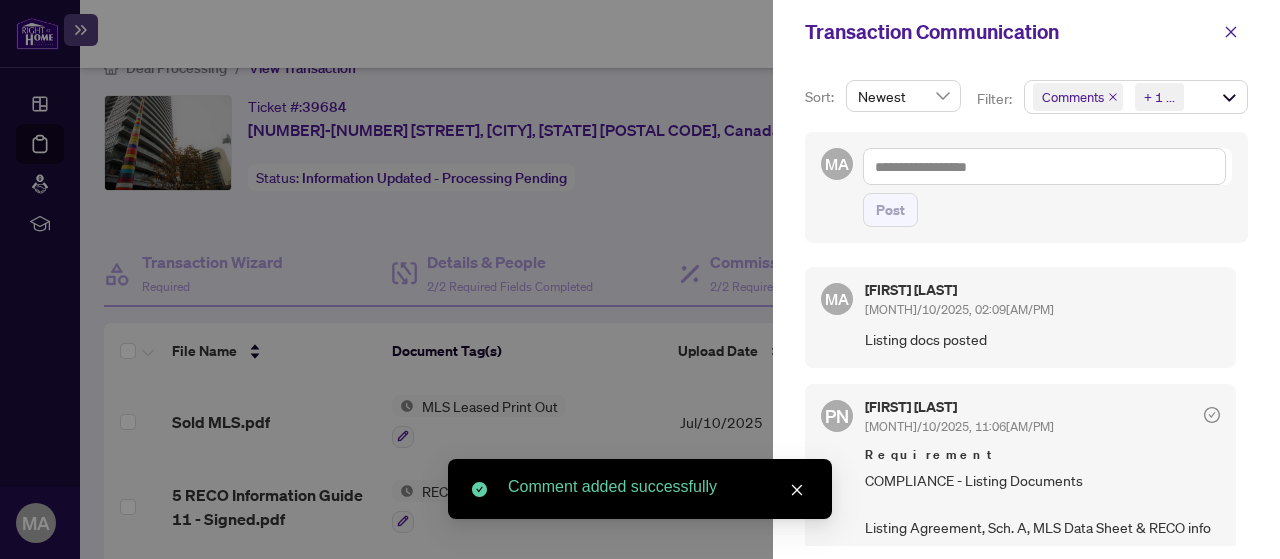 click 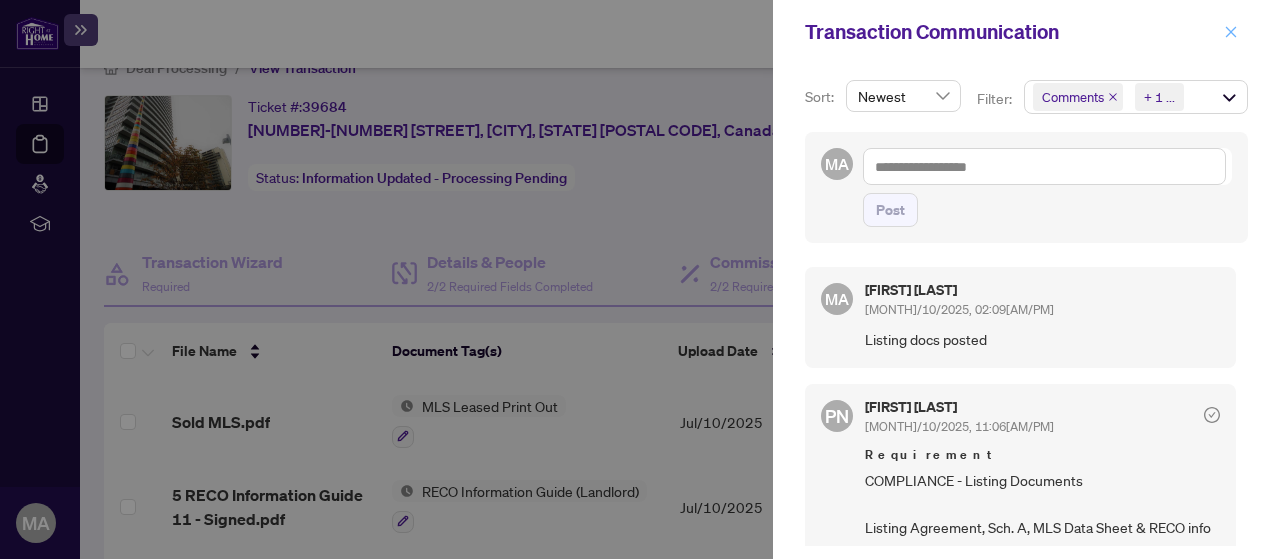click 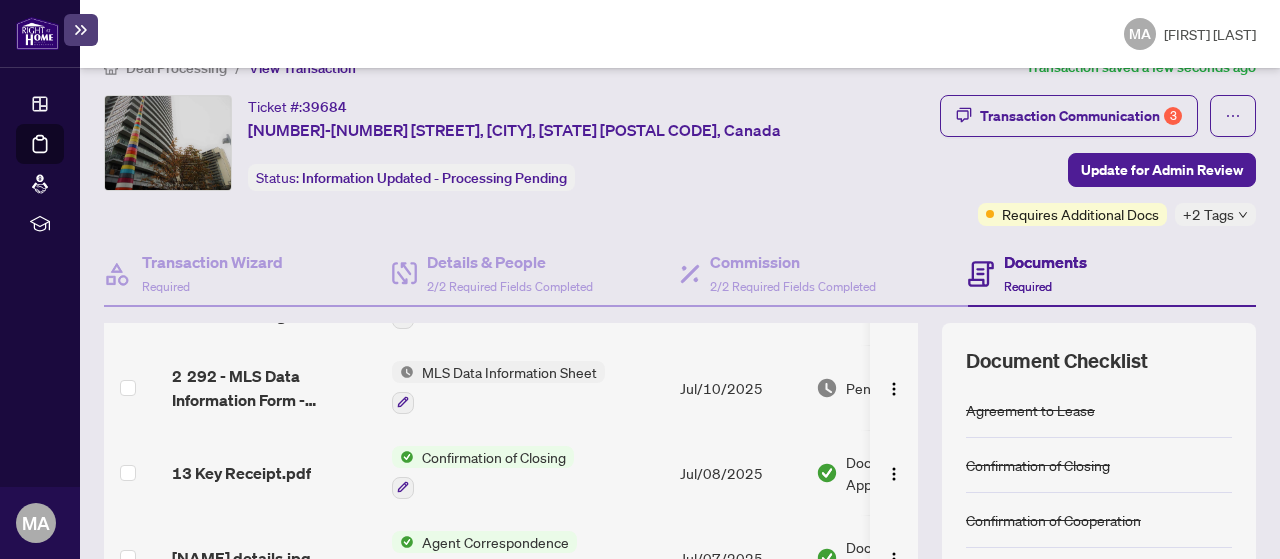 scroll, scrollTop: 400, scrollLeft: 0, axis: vertical 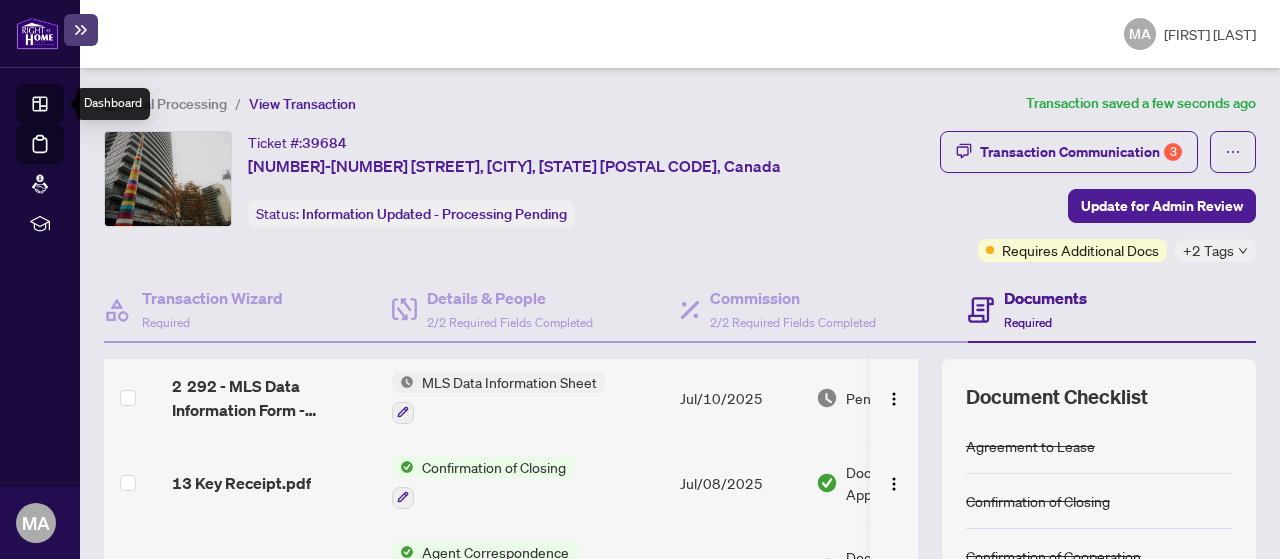 click on "Dashboard" at bounding box center (62, 107) 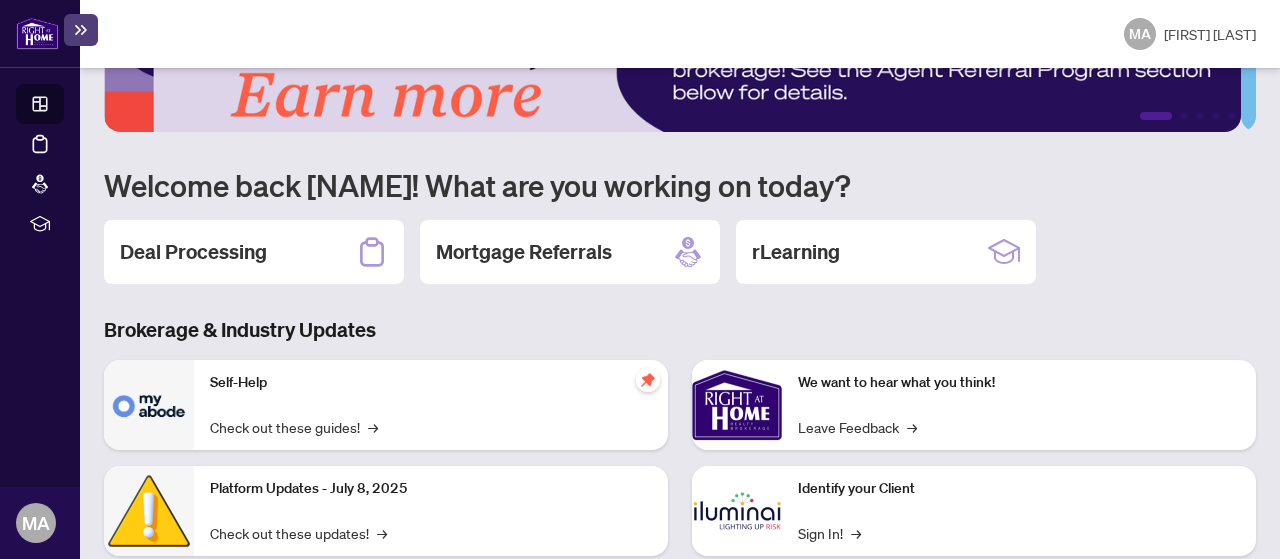 scroll, scrollTop: 100, scrollLeft: 0, axis: vertical 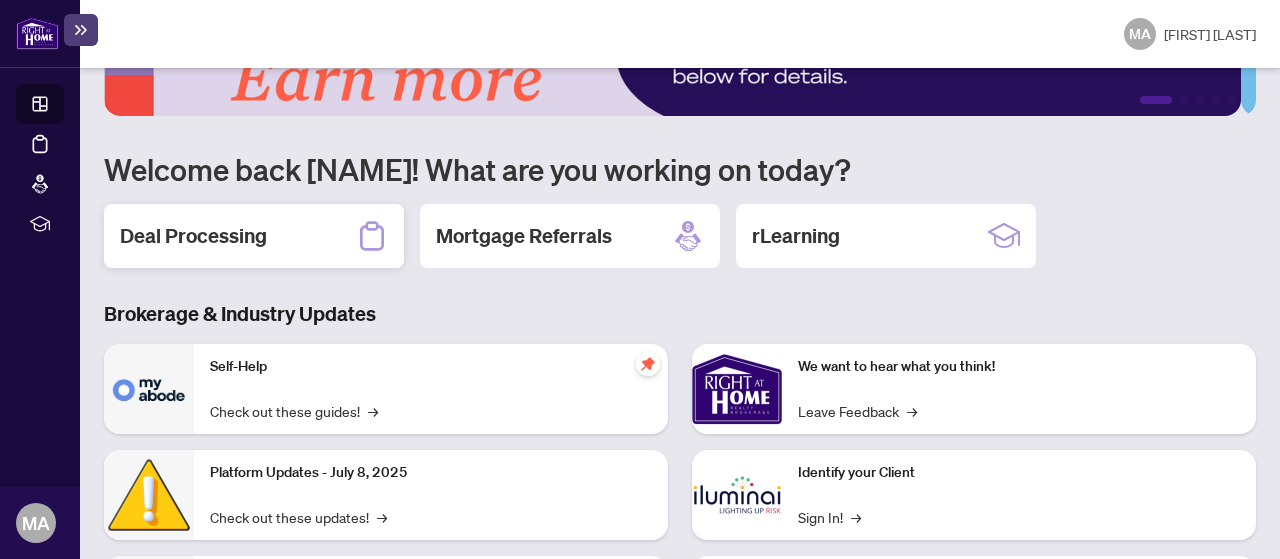 click on "Deal Processing" at bounding box center [193, 236] 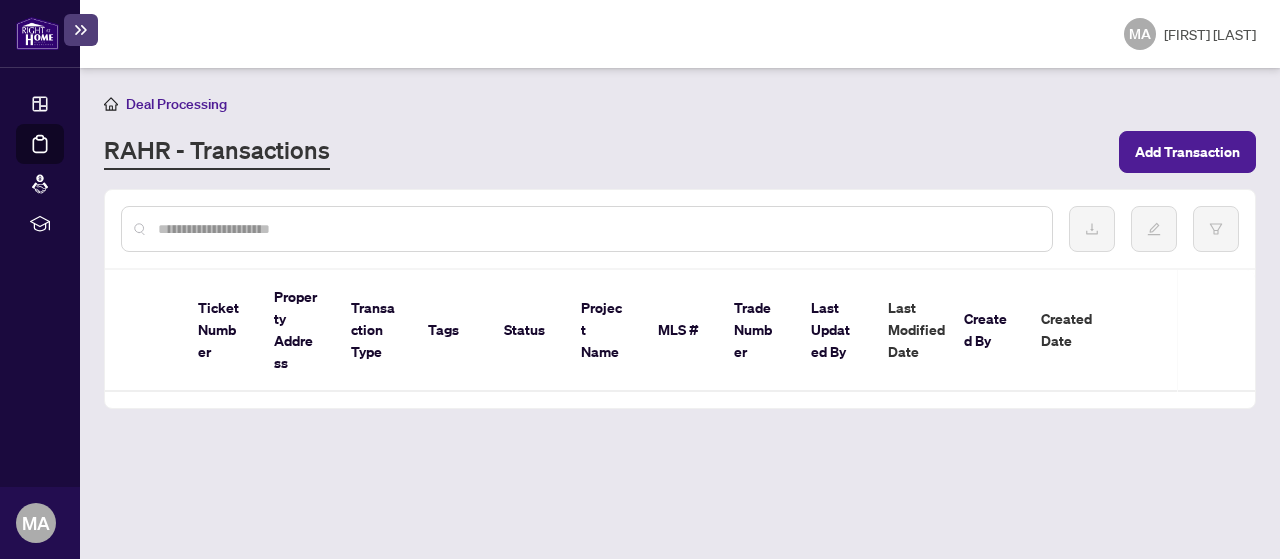 scroll, scrollTop: 0, scrollLeft: 0, axis: both 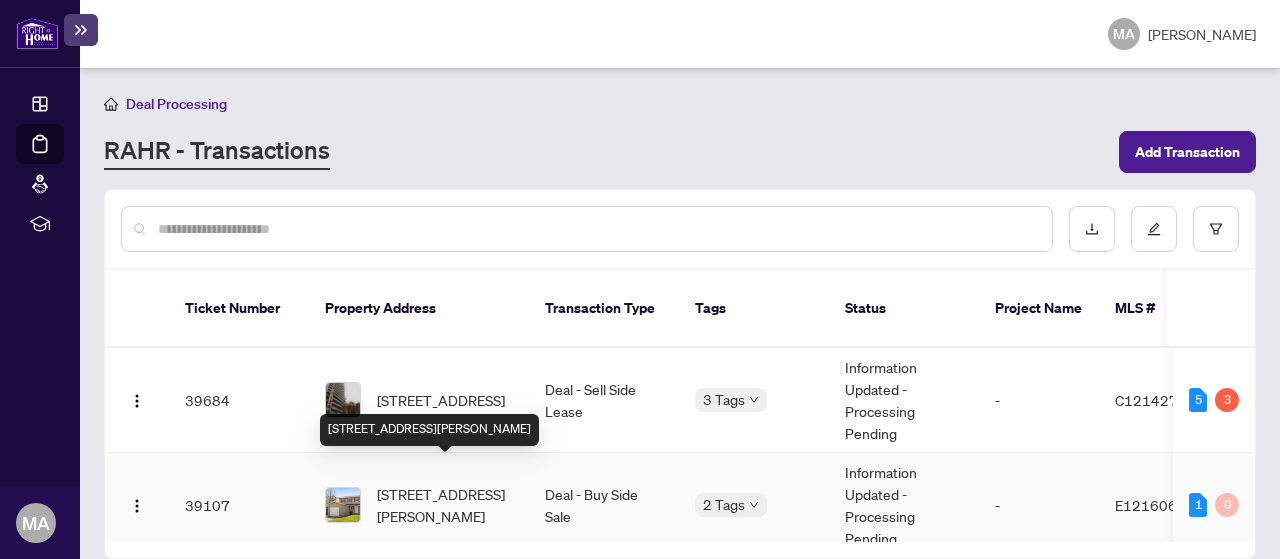 click on "[NUMBER] [STREET], [CITY], [STATE] [POSTAL_CODE], [COUNTRY]" 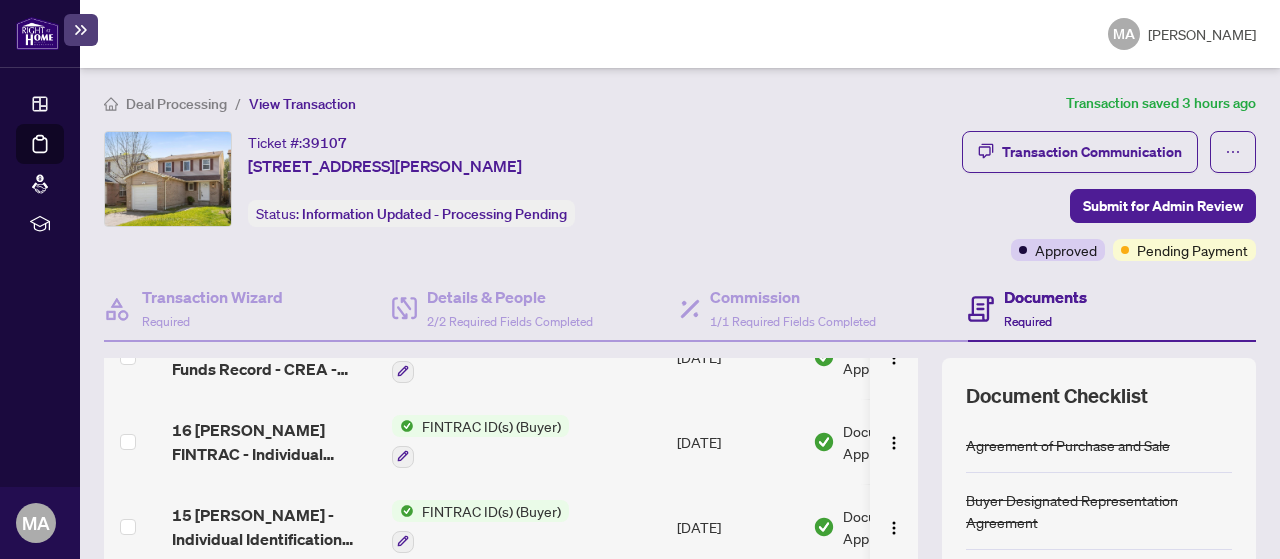 scroll, scrollTop: 200, scrollLeft: 0, axis: vertical 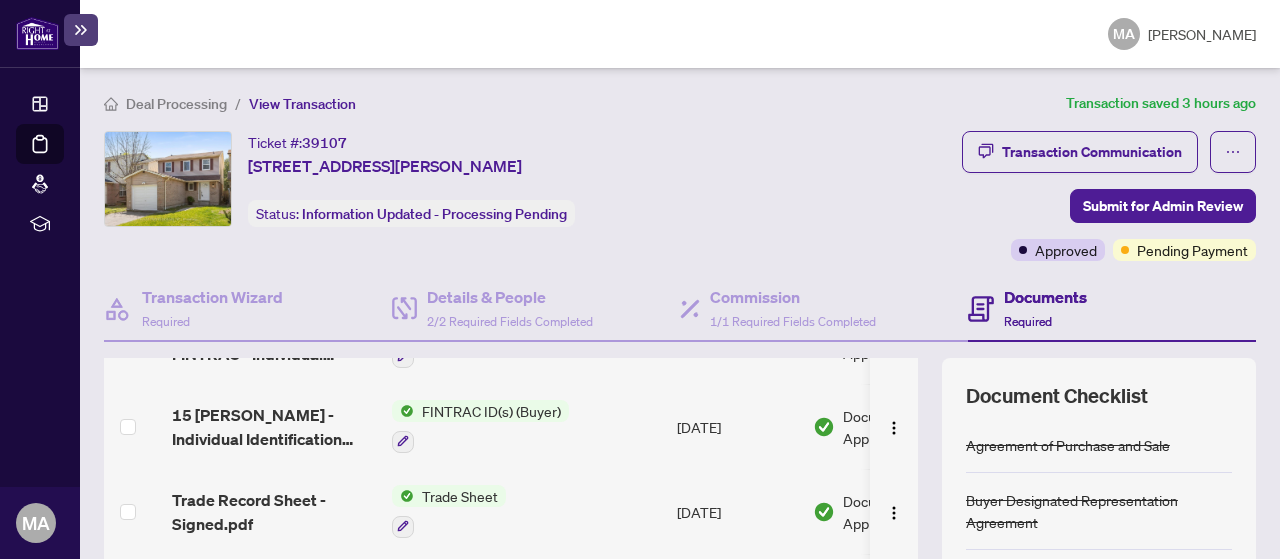 click on "Trade Sheet" 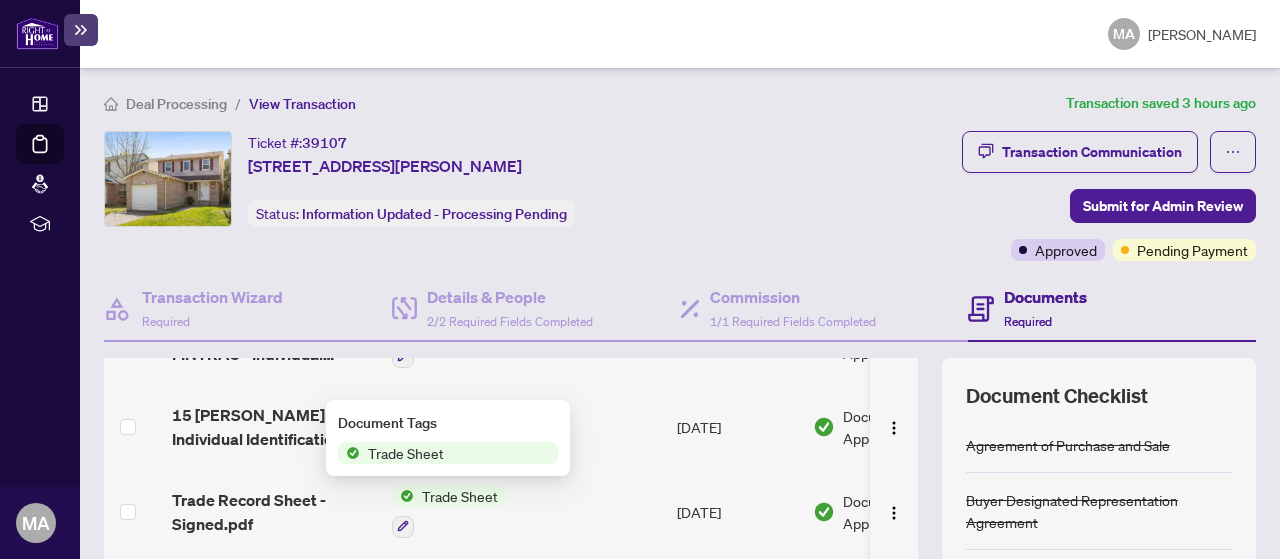 click on "Trade Sheet" 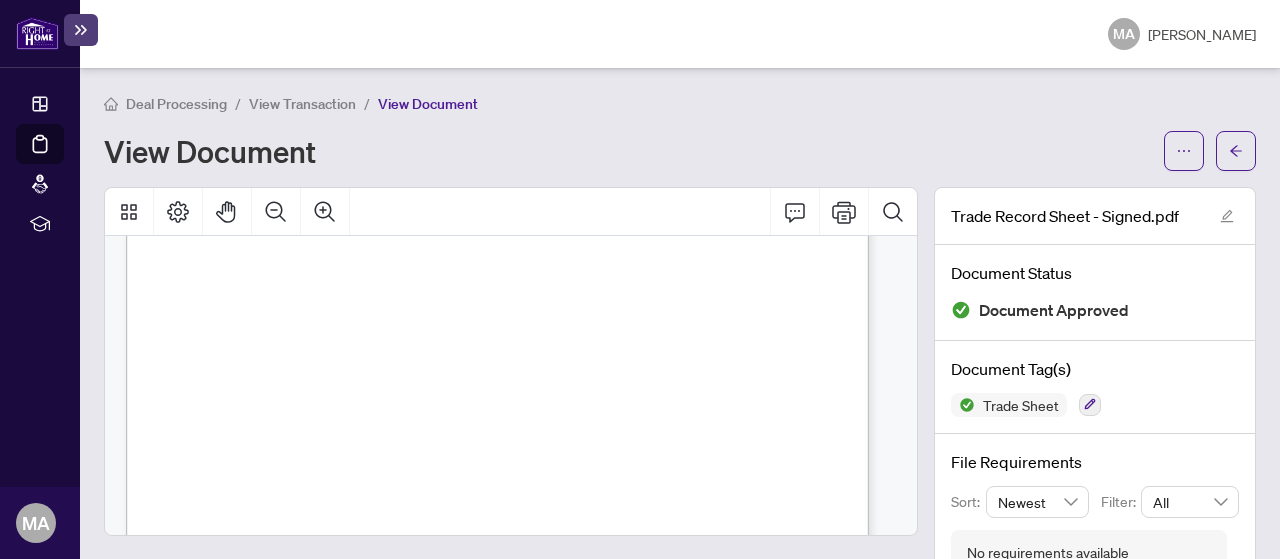 scroll, scrollTop: 0, scrollLeft: 0, axis: both 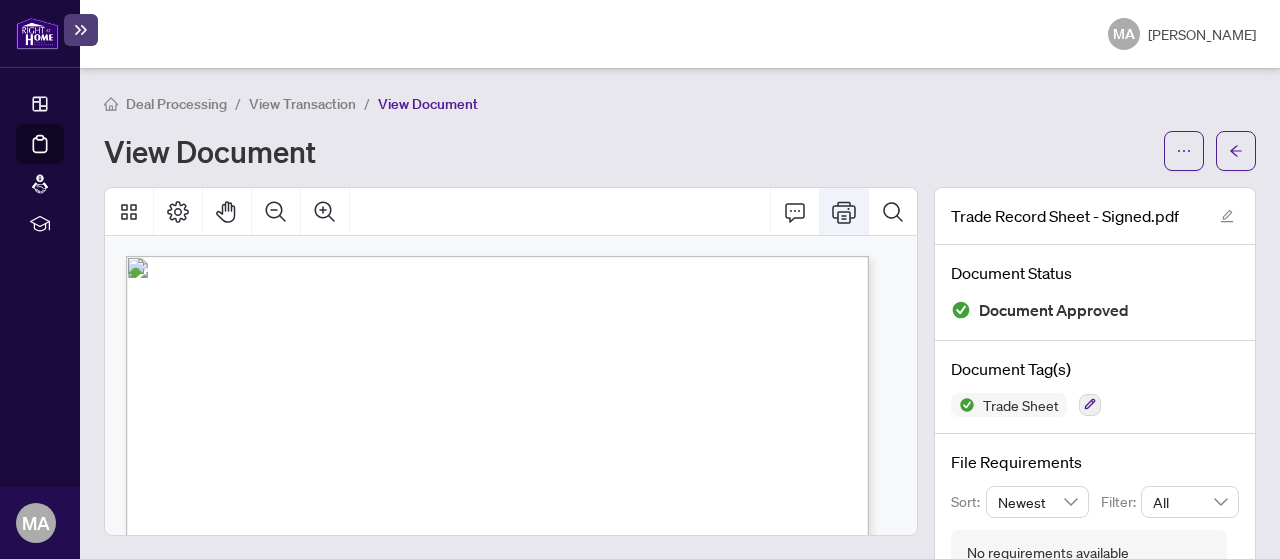 click 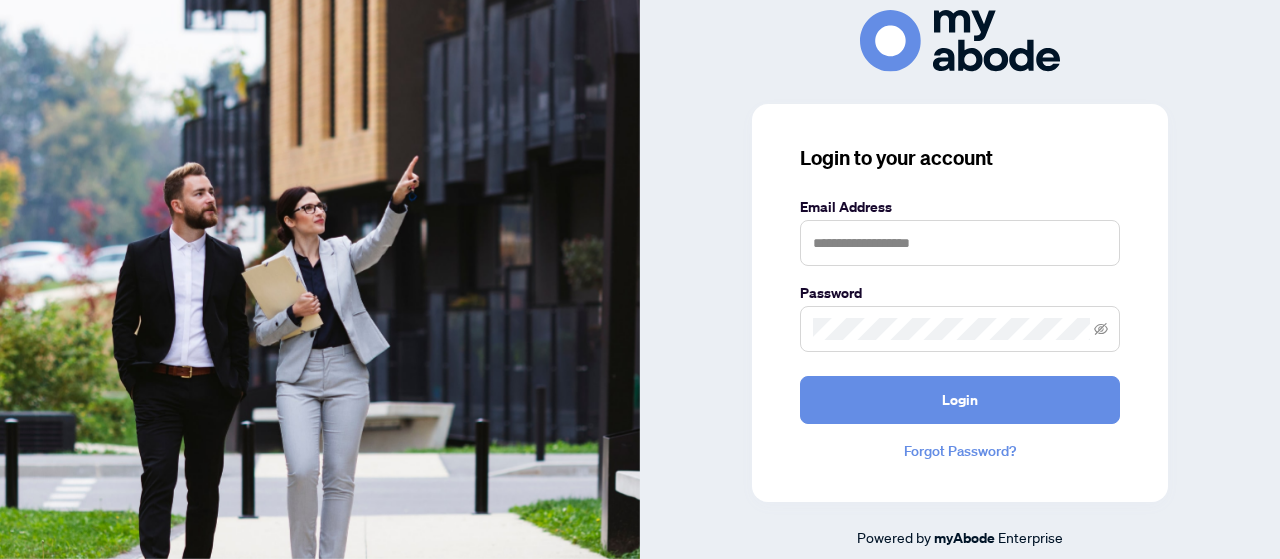 scroll, scrollTop: 0, scrollLeft: 0, axis: both 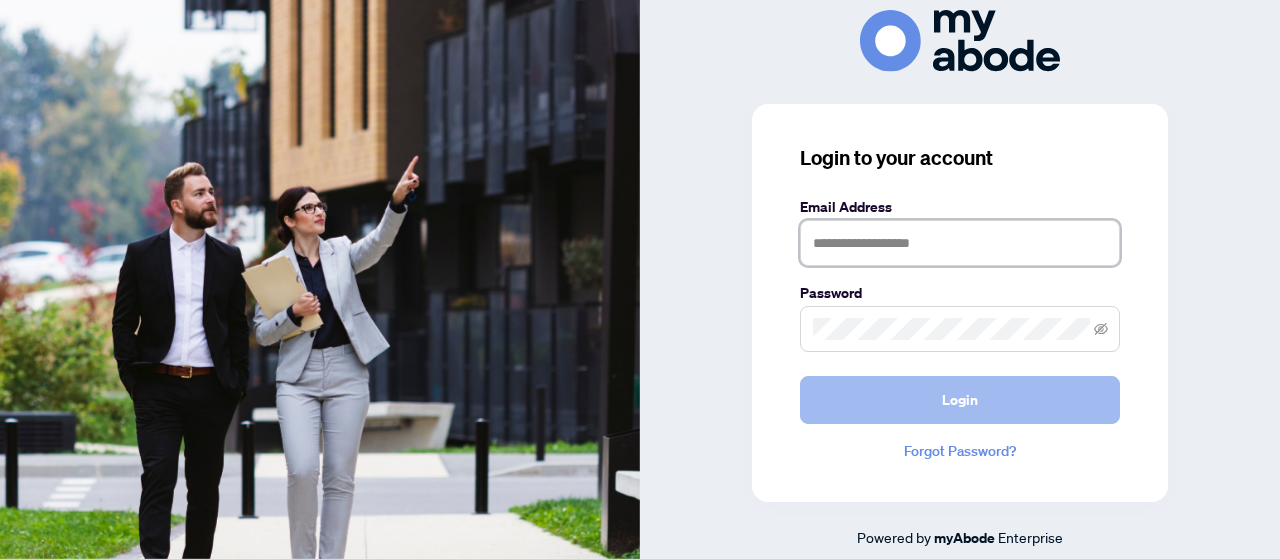 type on "**********" 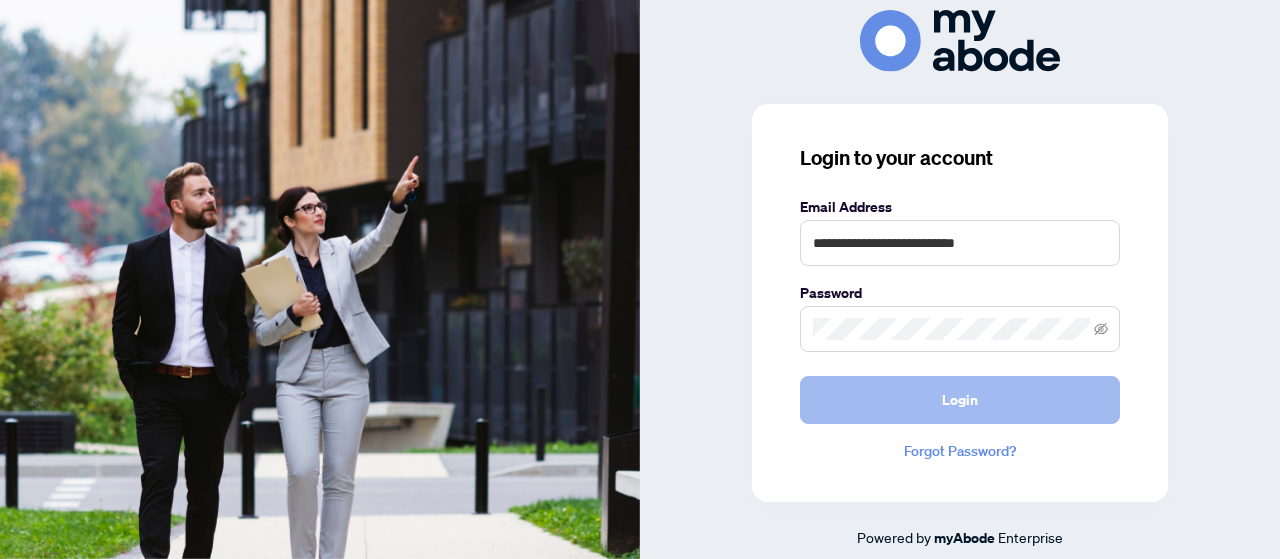 click on "Login" at bounding box center (960, 400) 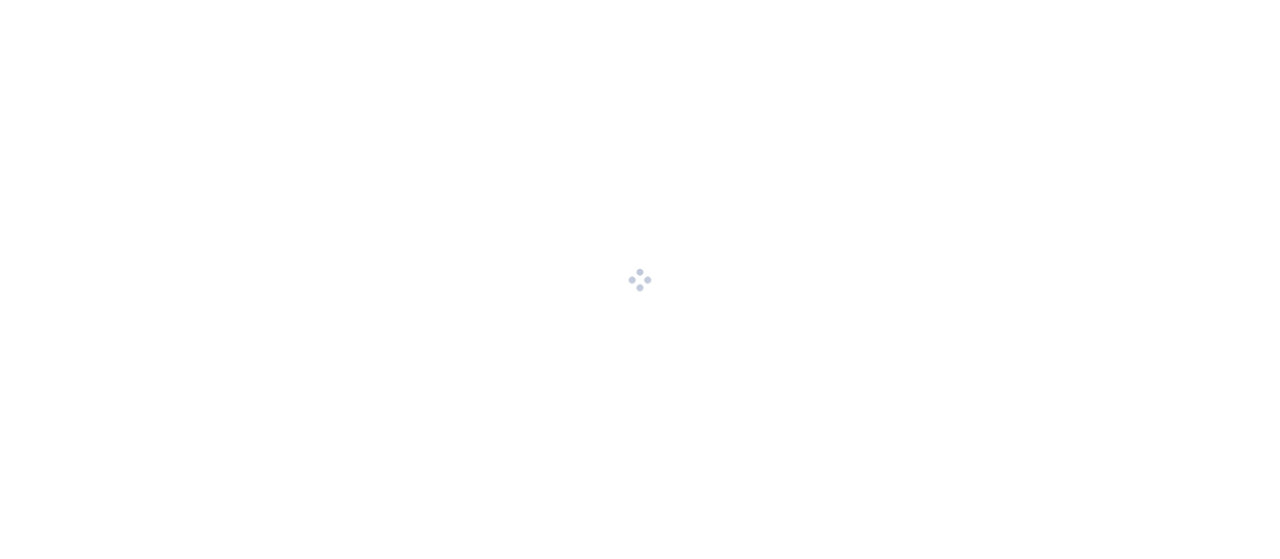 scroll, scrollTop: 0, scrollLeft: 0, axis: both 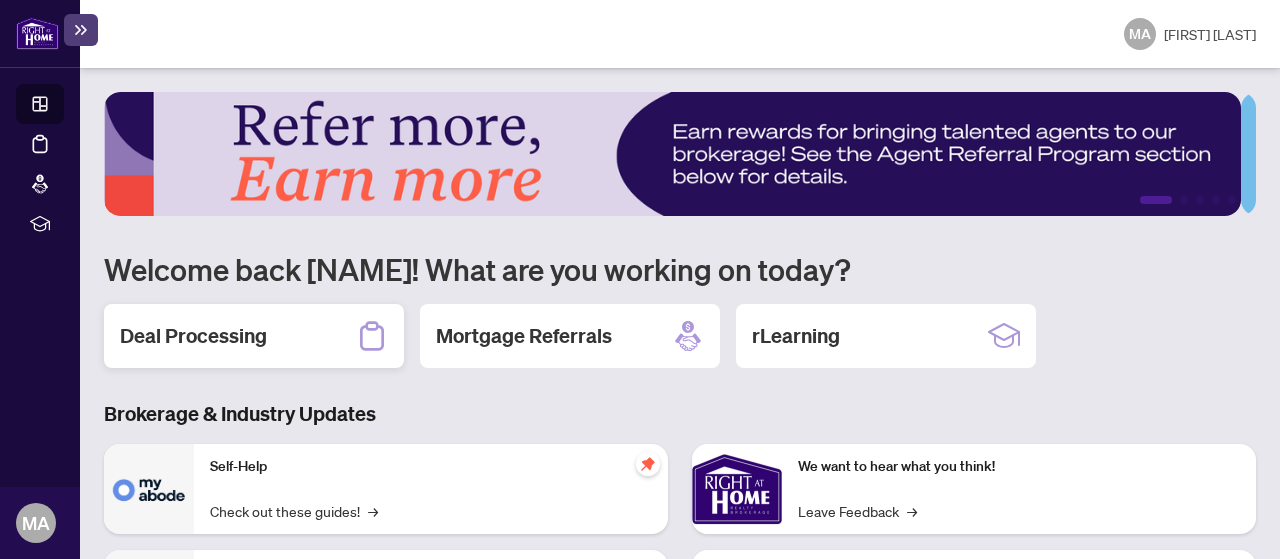 click on "Deal Processing" at bounding box center (193, 336) 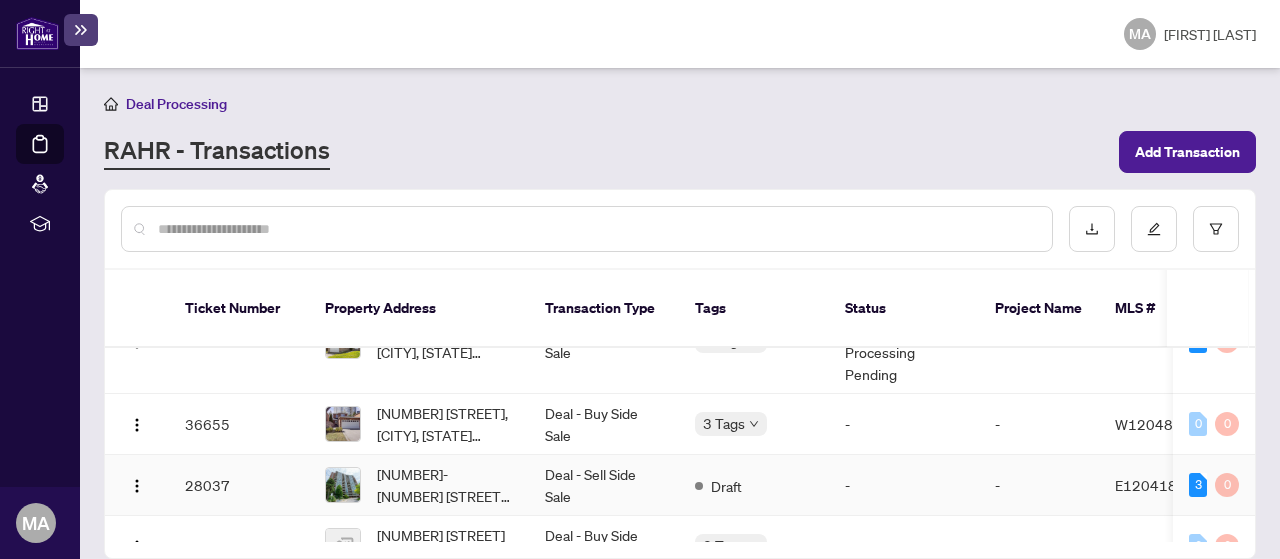 scroll, scrollTop: 264, scrollLeft: 0, axis: vertical 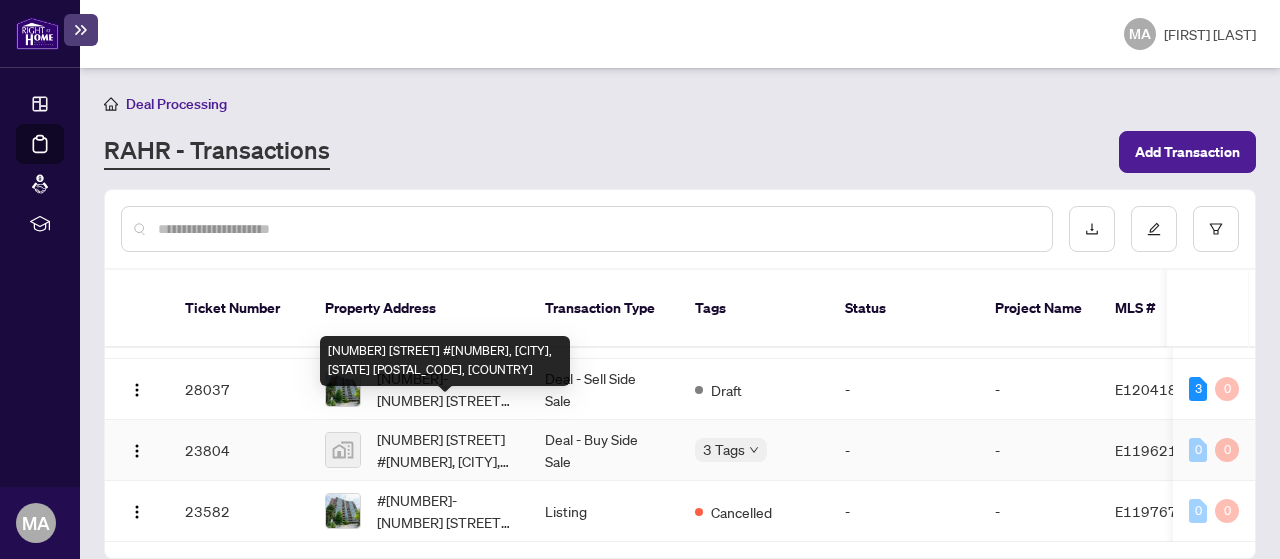click on "[NUMBER] [STREET] #[NUMBER], [CITY], [STATE] [POSTAL_CODE], [COUNTRY]" at bounding box center (445, 450) 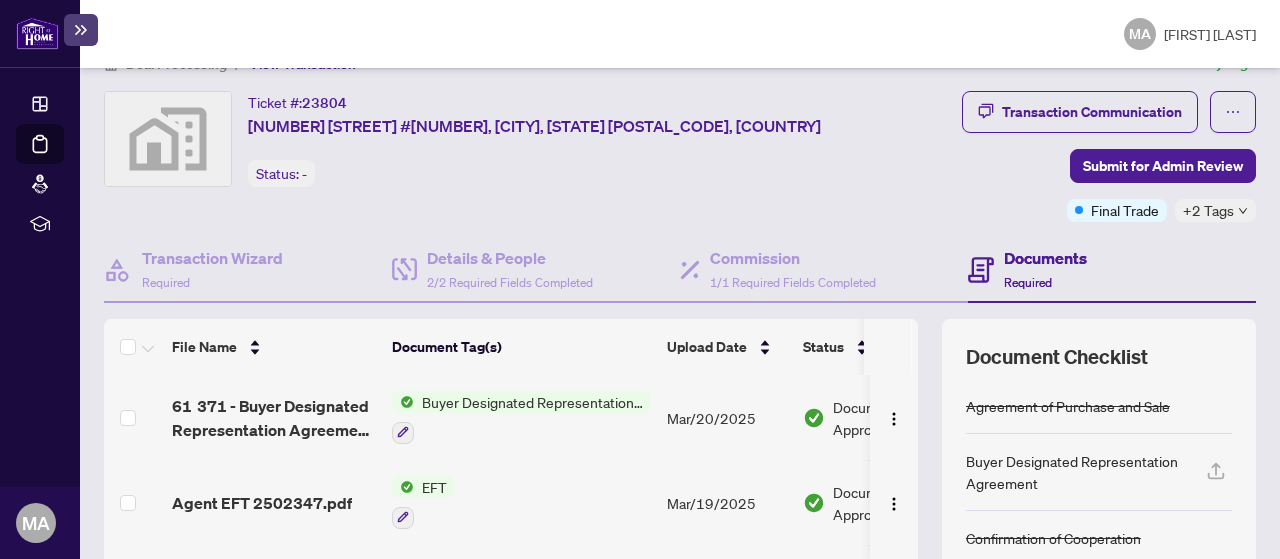 scroll, scrollTop: 100, scrollLeft: 0, axis: vertical 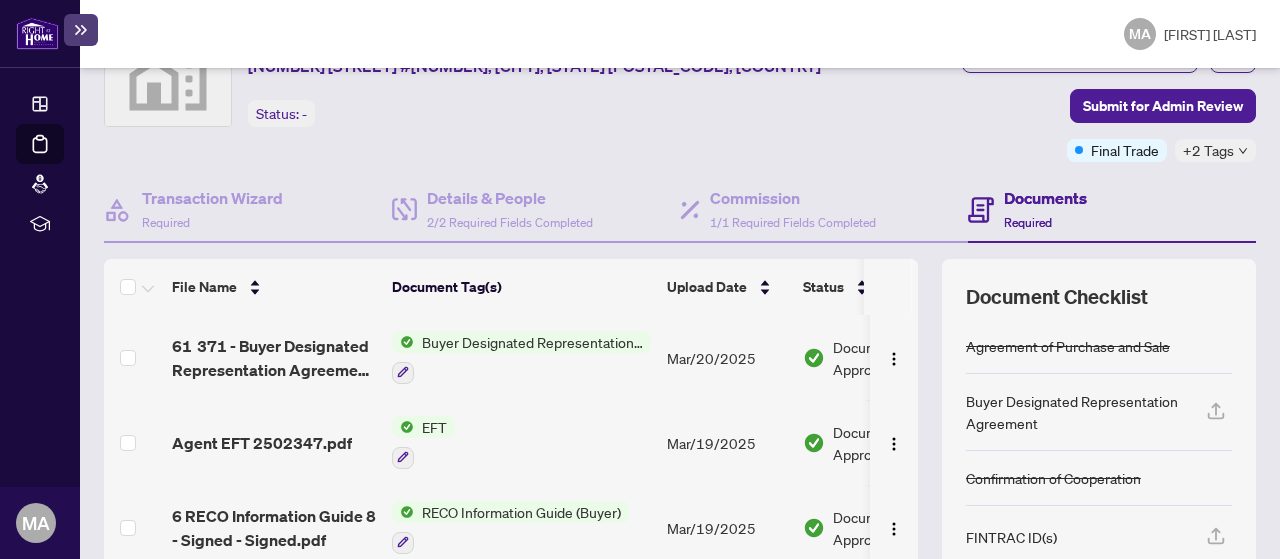 click on "EFT" at bounding box center (434, 427) 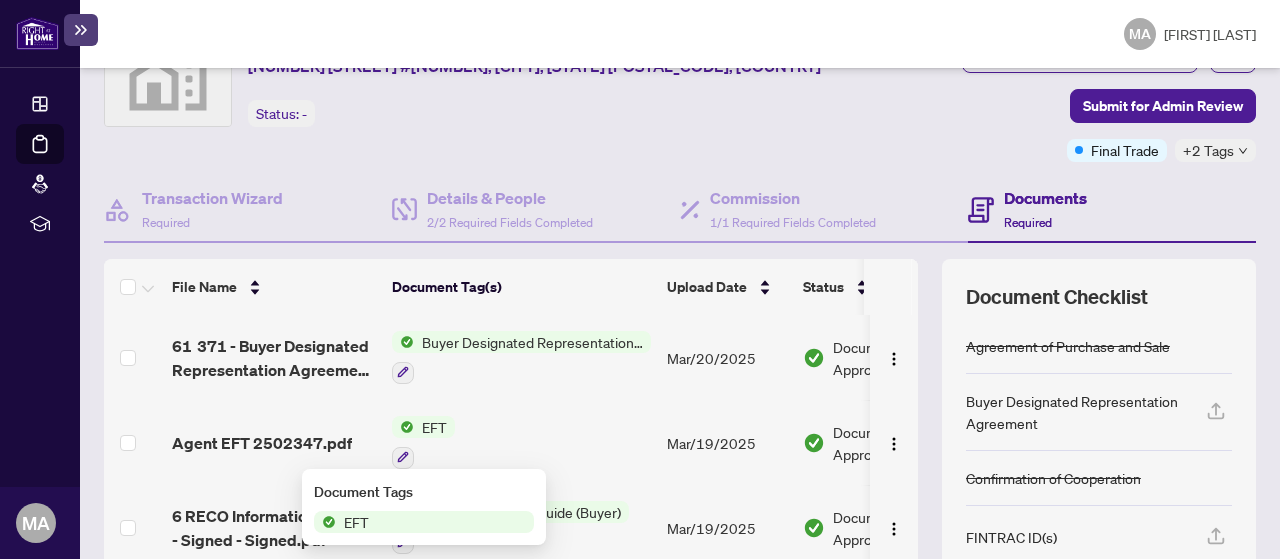 click on "EFT" at bounding box center (356, 522) 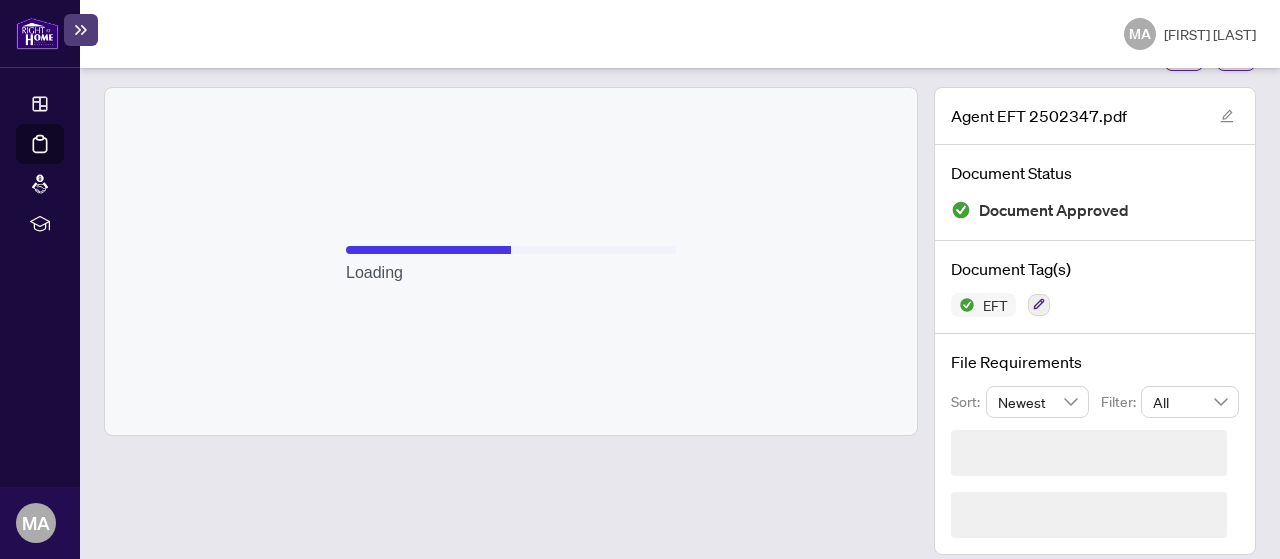 scroll, scrollTop: 54, scrollLeft: 0, axis: vertical 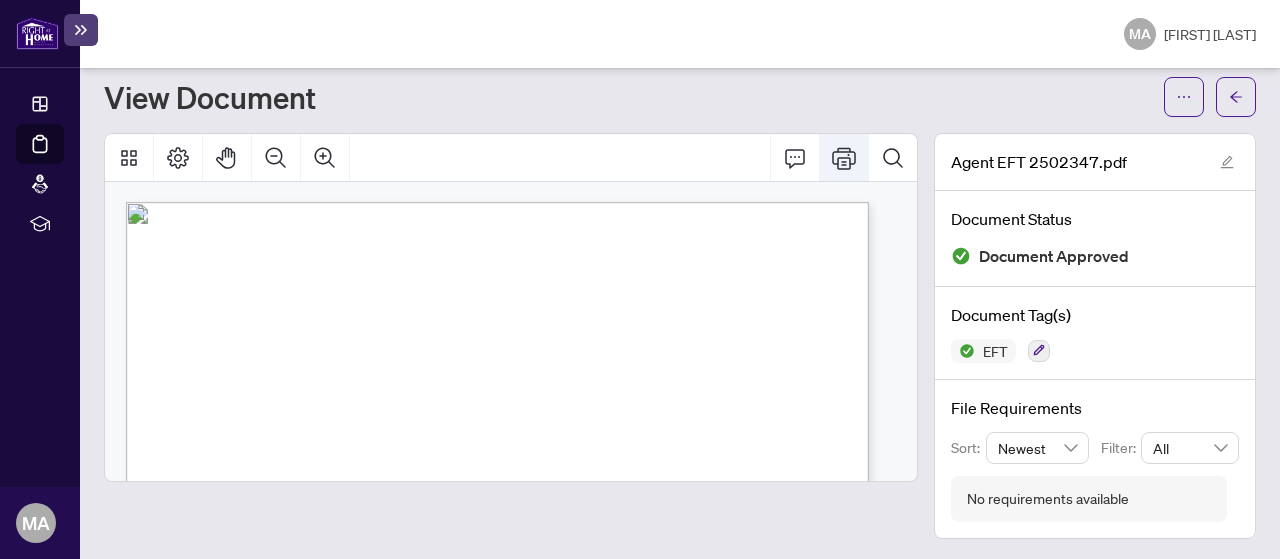 click 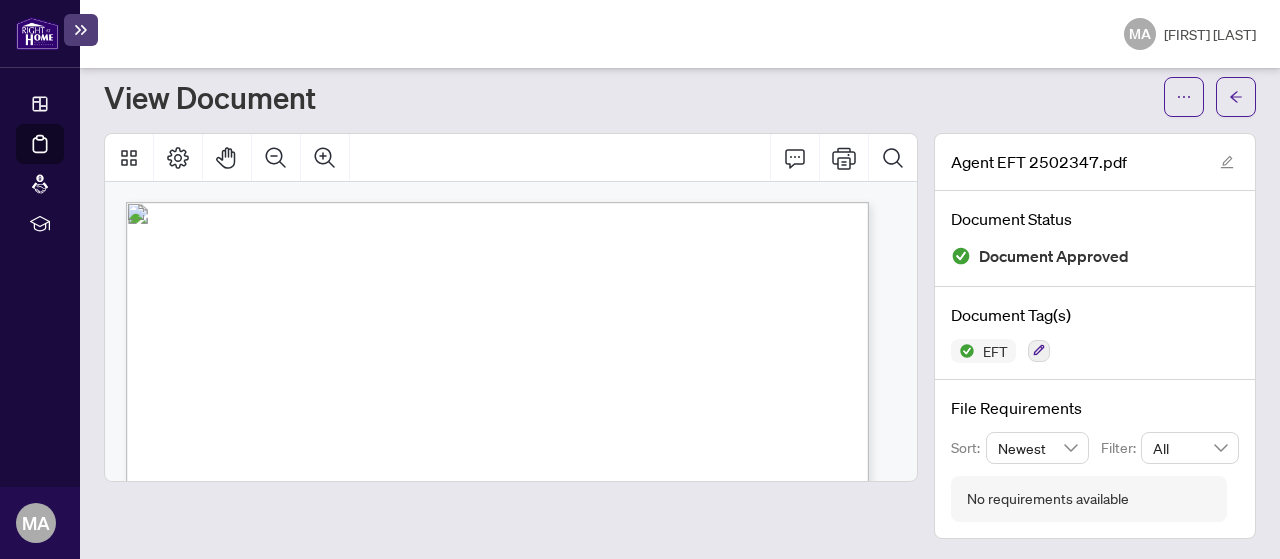 scroll, scrollTop: 54, scrollLeft: 0, axis: vertical 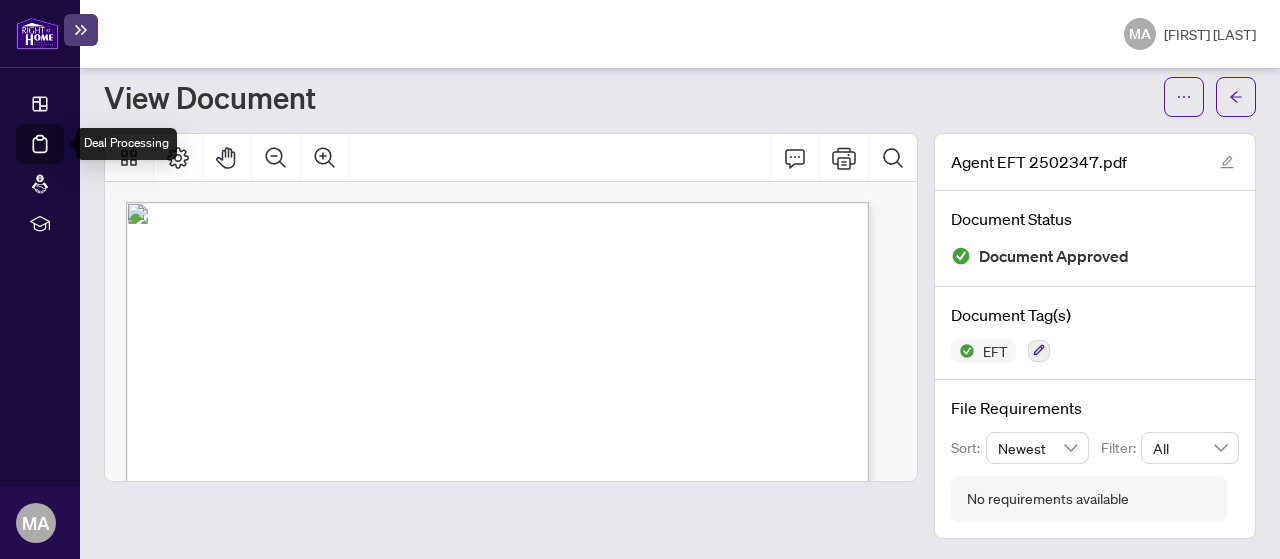 click on "Deal Processing" at bounding box center [63, 158] 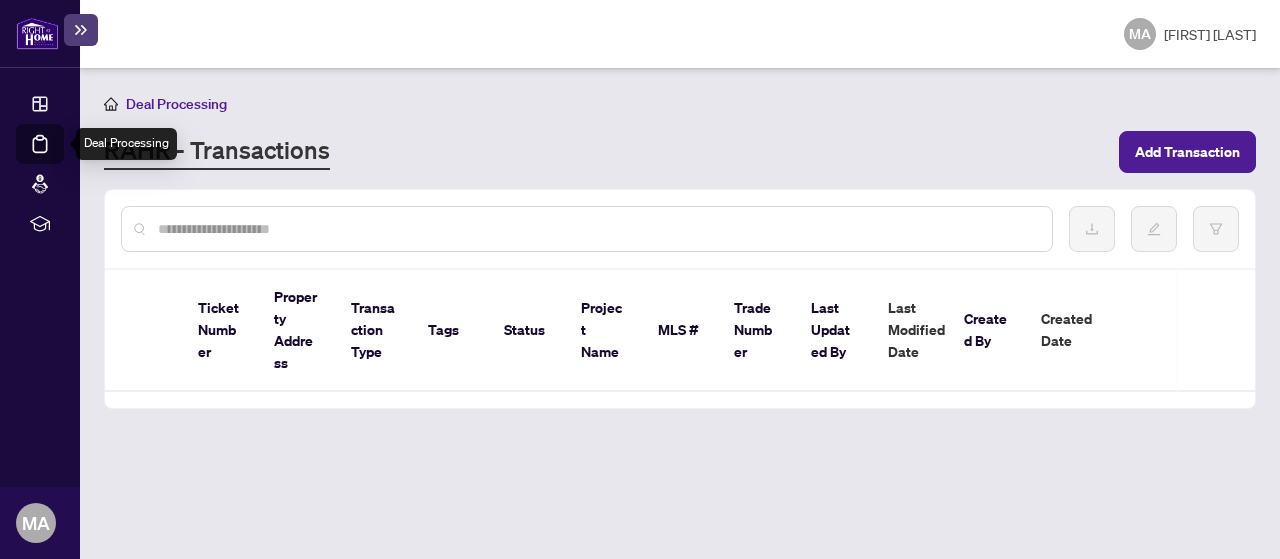 scroll, scrollTop: 0, scrollLeft: 0, axis: both 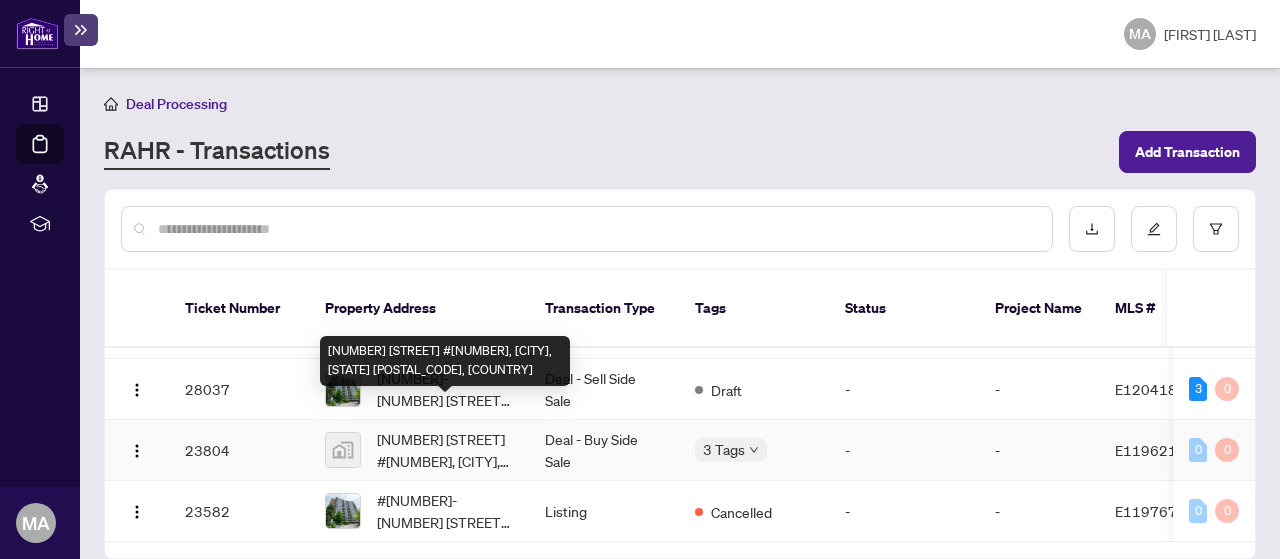 click on "[NUMBER] [STREET] #[NUMBER], [CITY], [STATE] [POSTAL_CODE], [COUNTRY]" at bounding box center [445, 450] 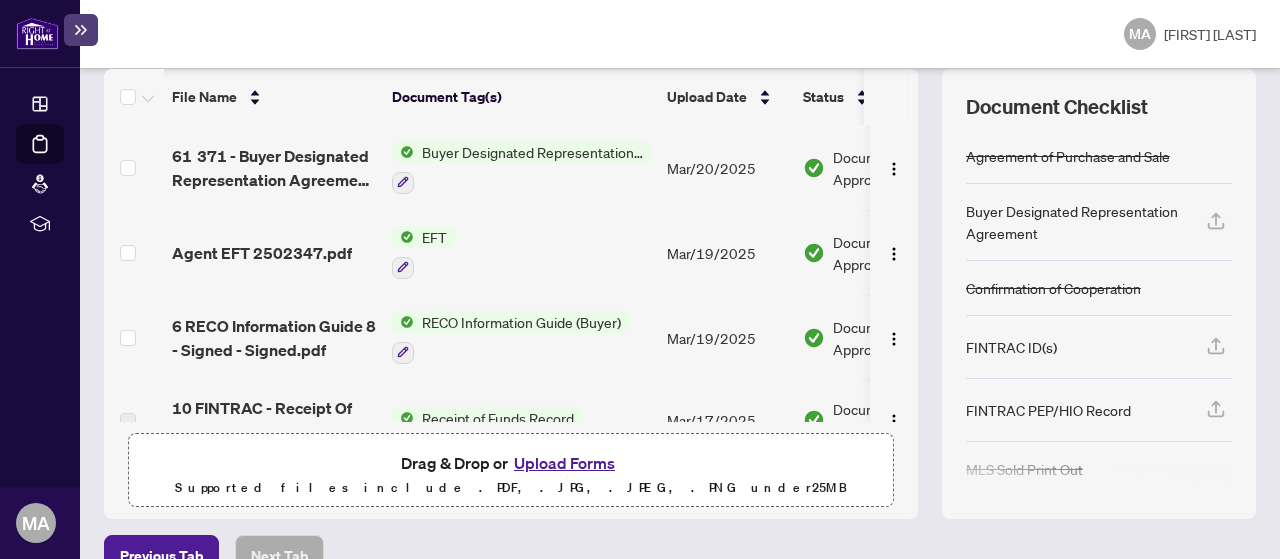 scroll, scrollTop: 293, scrollLeft: 0, axis: vertical 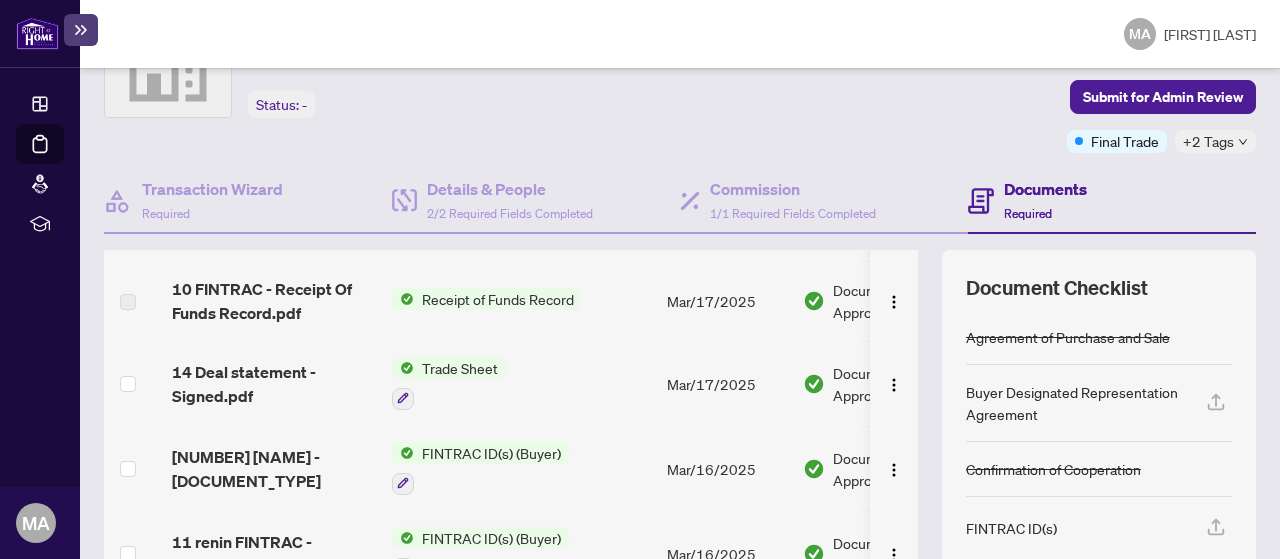 click on "Trade Sheet" at bounding box center (460, 368) 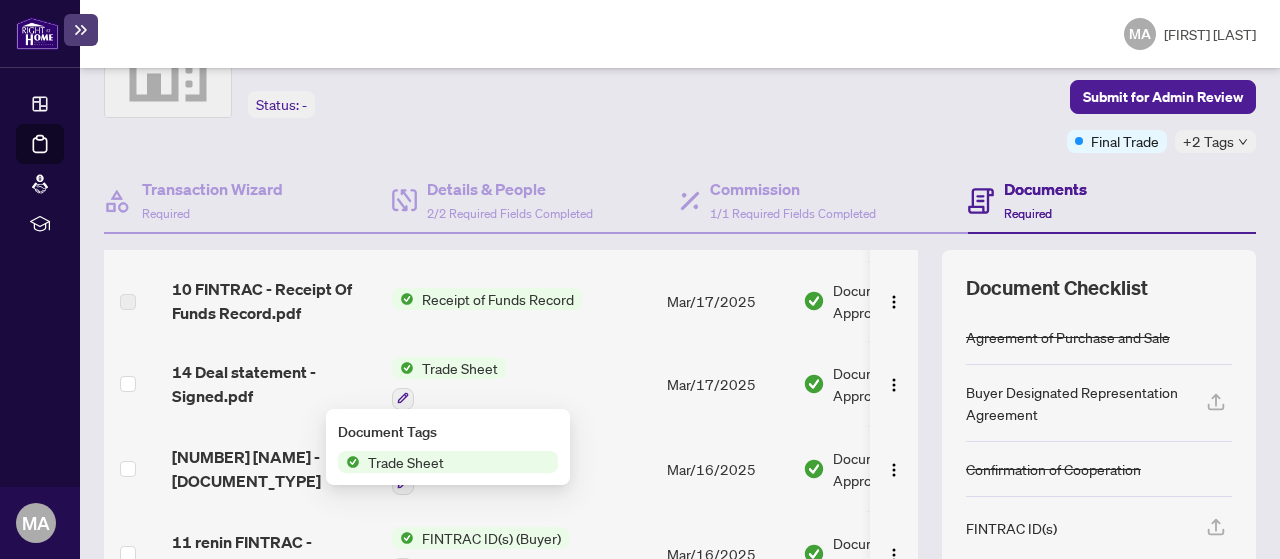 click on "Trade Sheet" at bounding box center [406, 462] 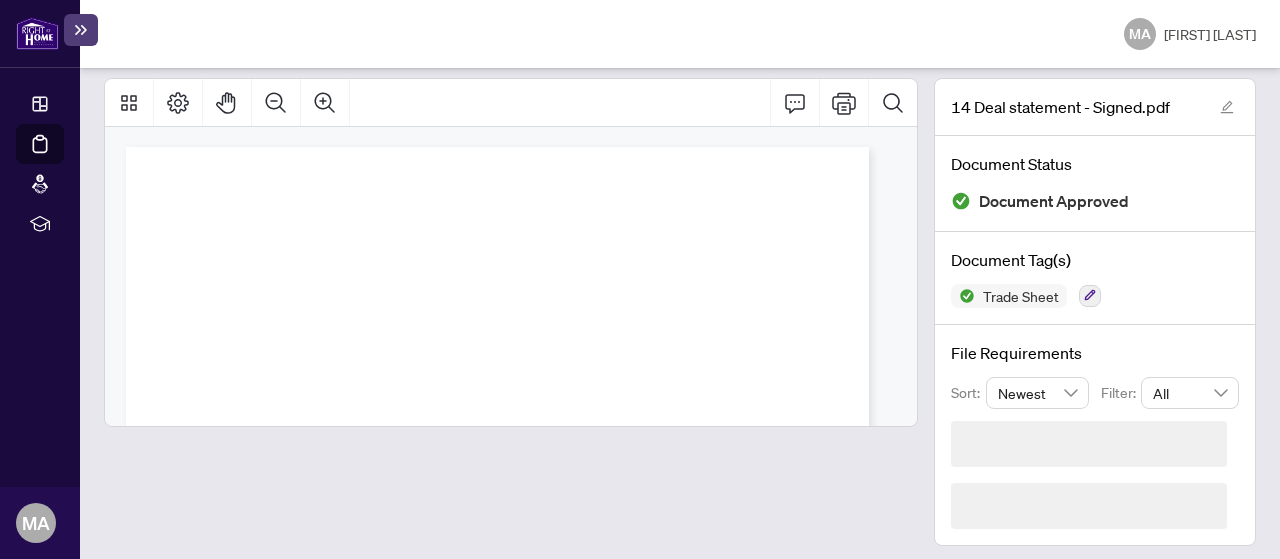scroll, scrollTop: 54, scrollLeft: 0, axis: vertical 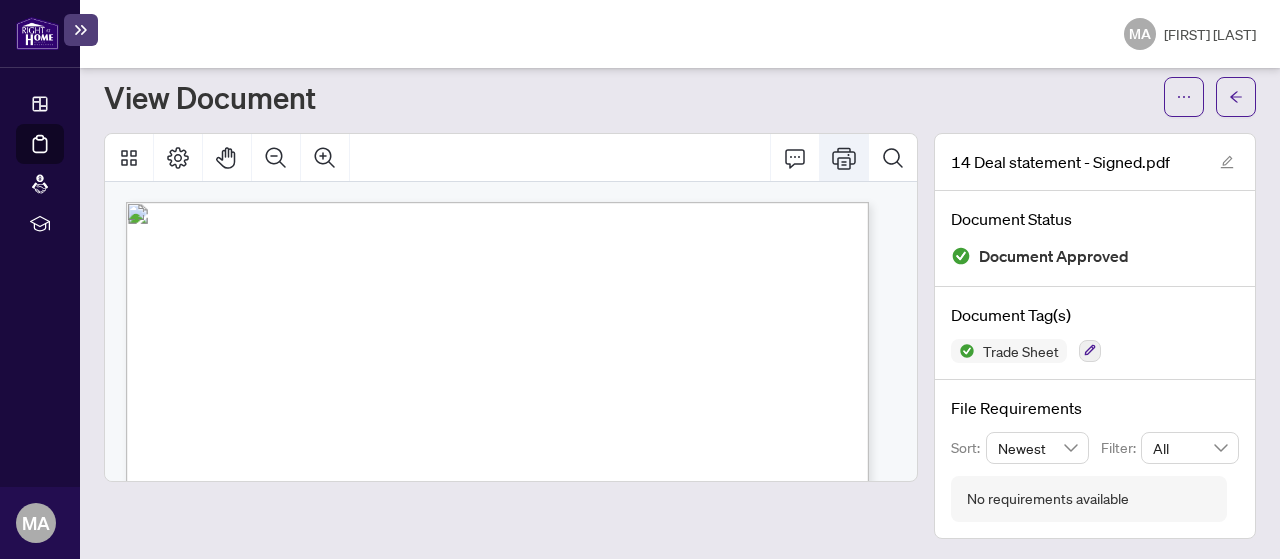 click 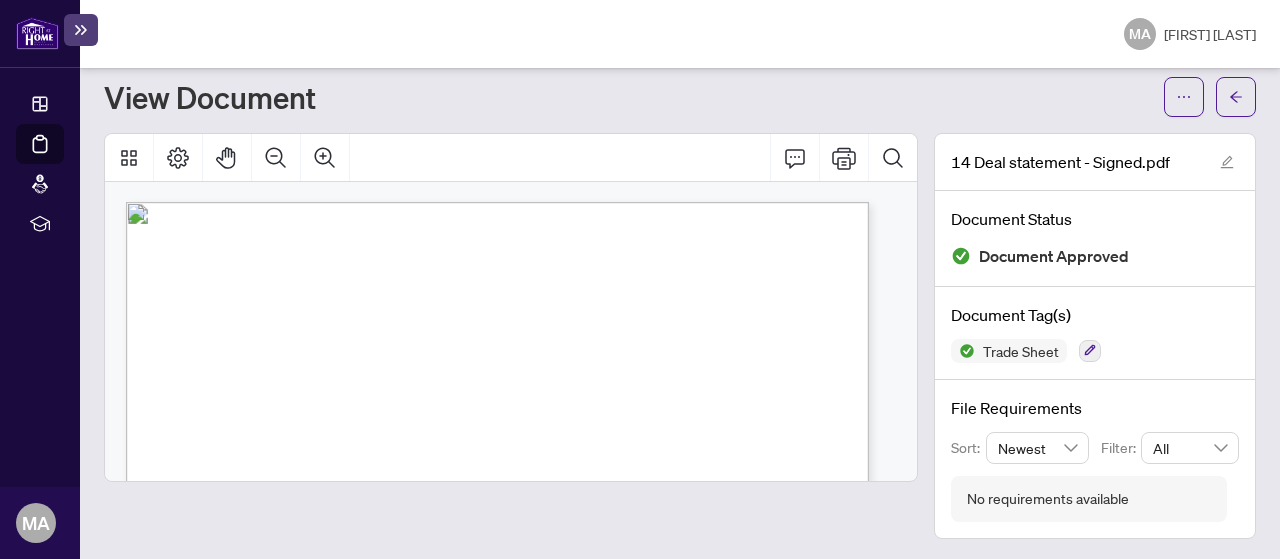 scroll, scrollTop: 54, scrollLeft: 0, axis: vertical 